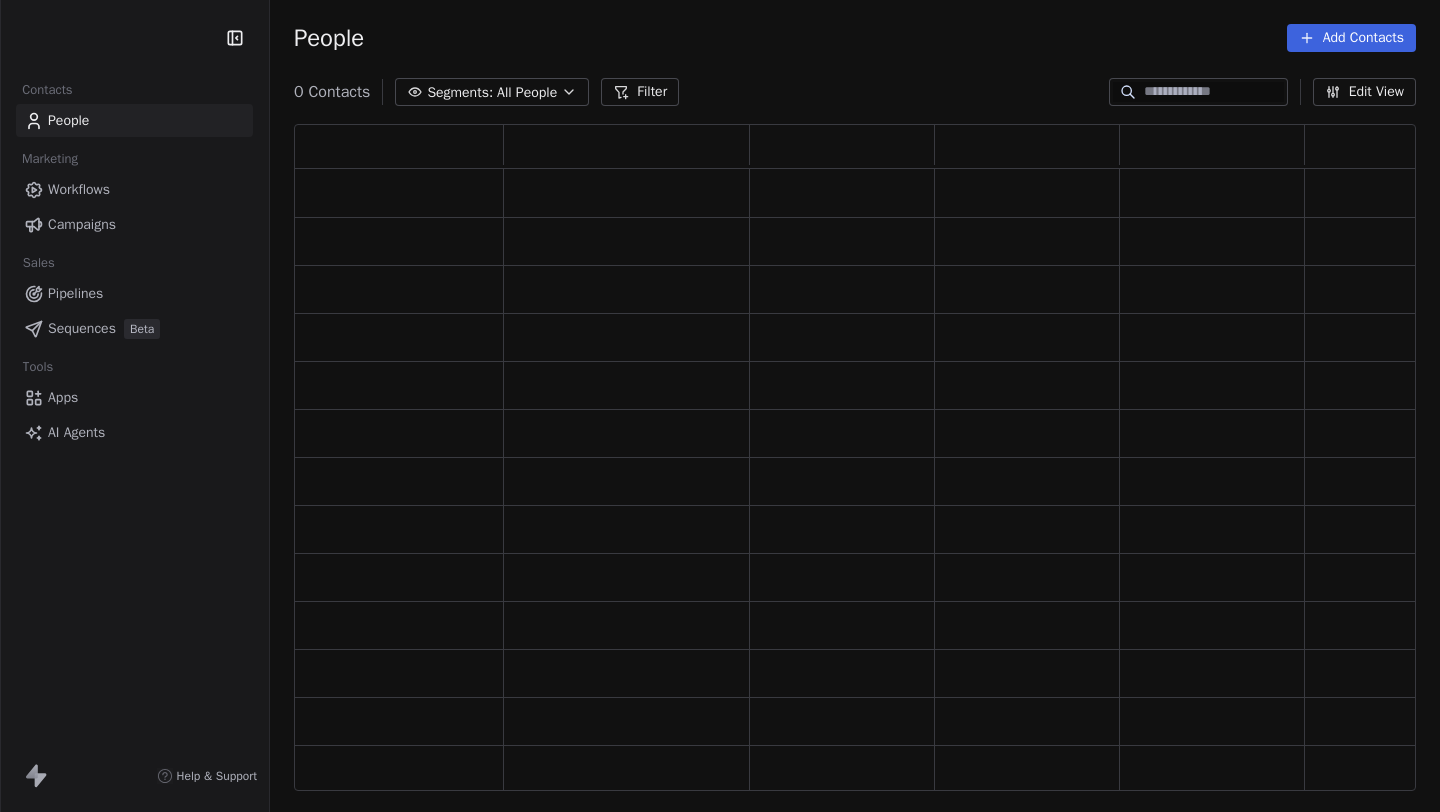 scroll, scrollTop: 0, scrollLeft: 0, axis: both 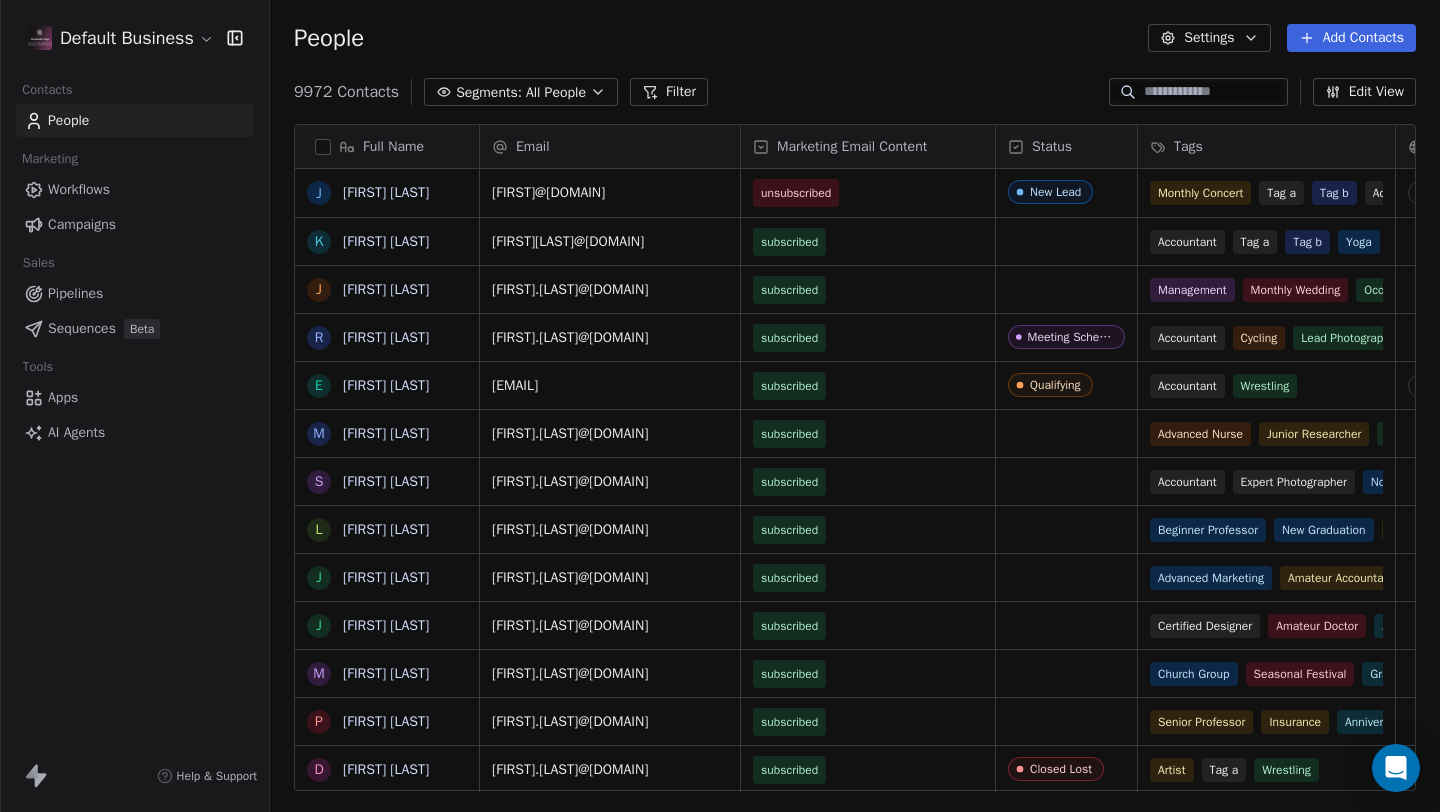 click on "Apps" at bounding box center [63, 397] 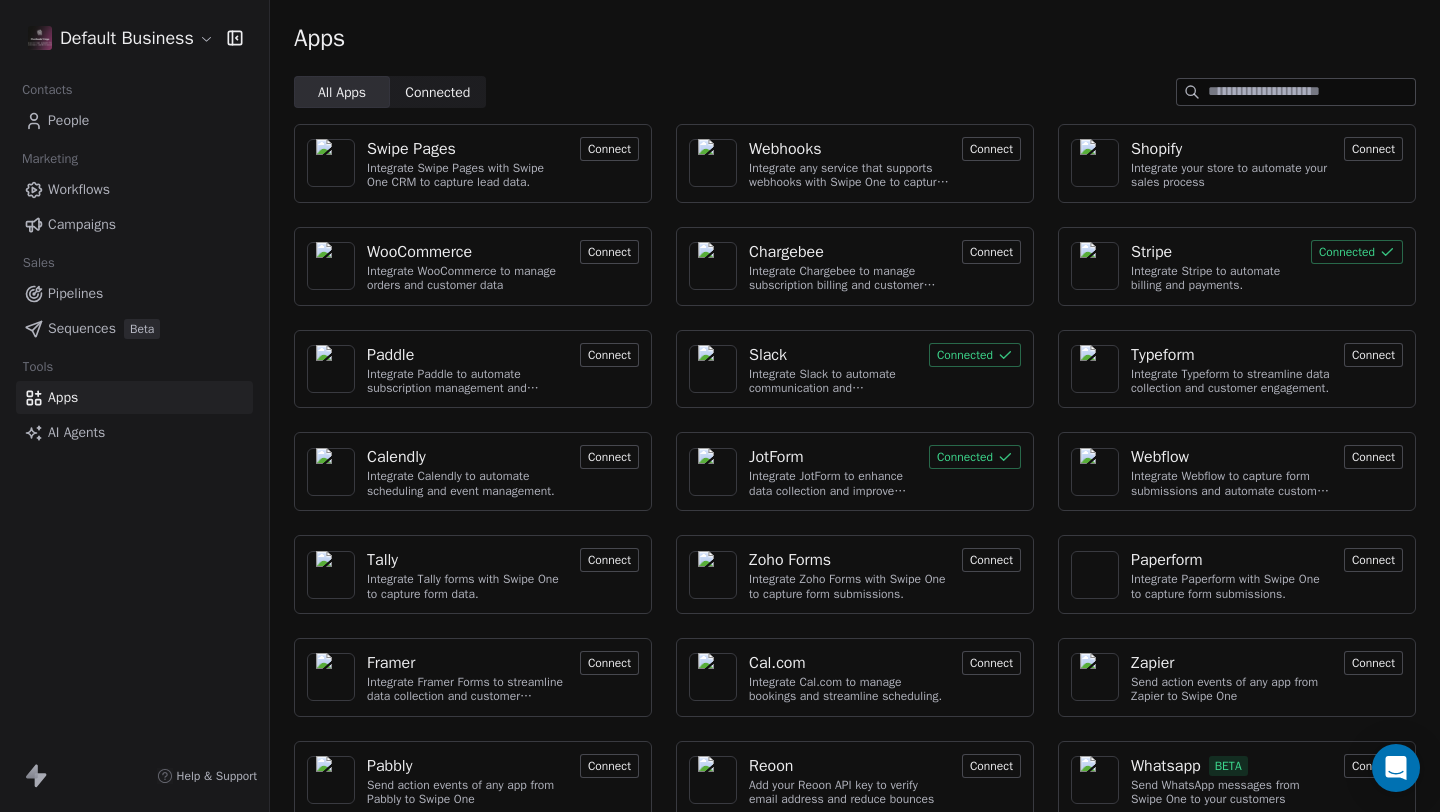 scroll, scrollTop: 23, scrollLeft: 0, axis: vertical 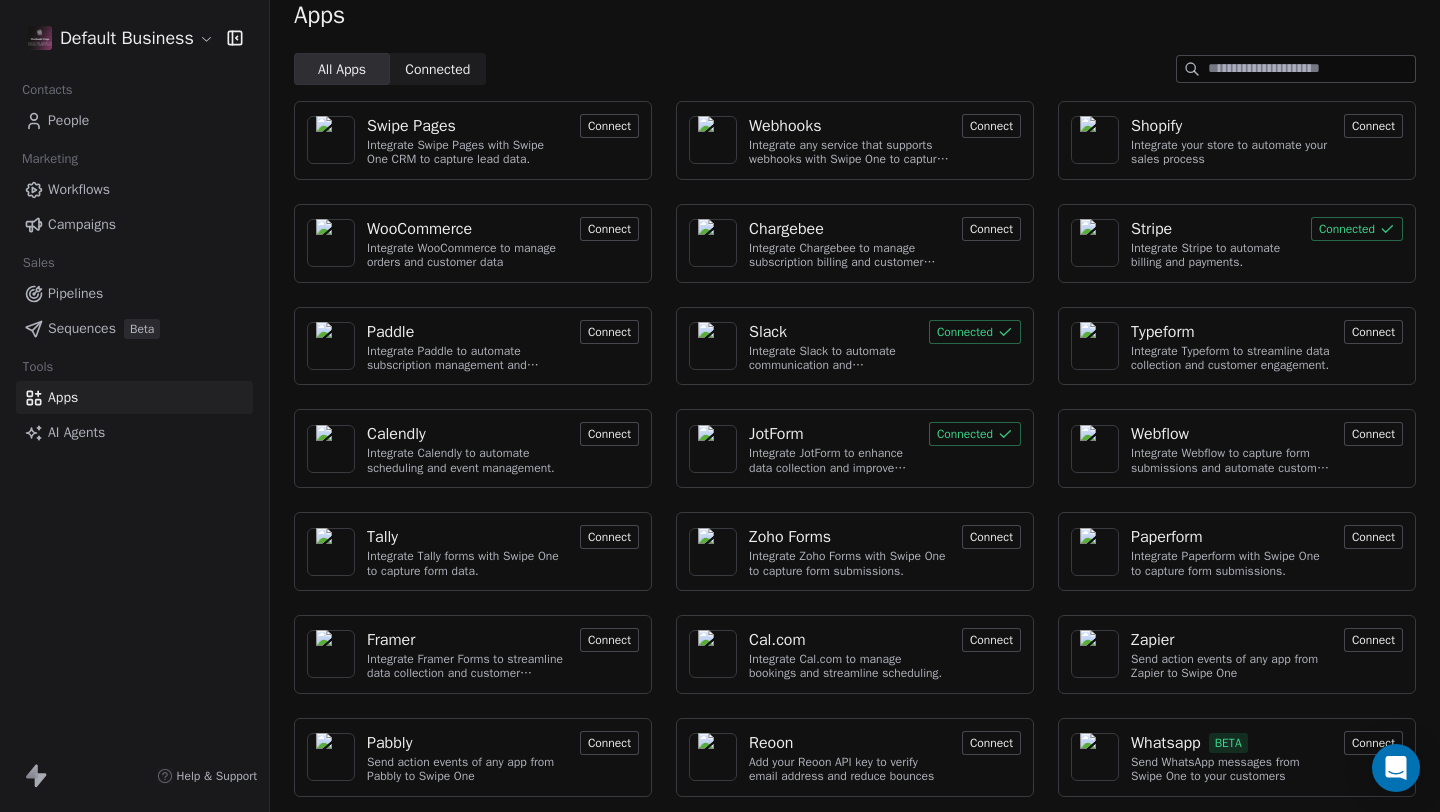 click on "Cal.com" at bounding box center (777, 640) 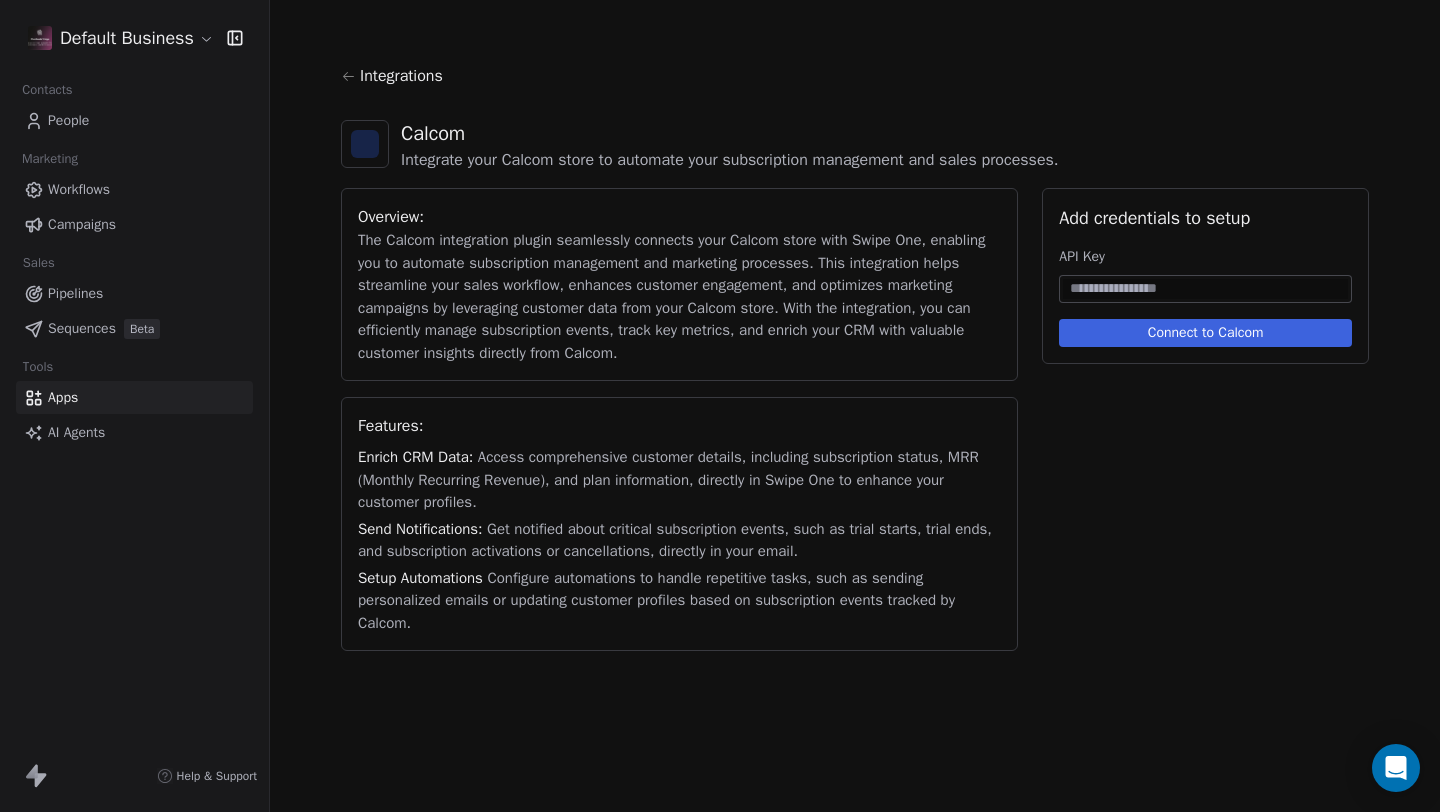 scroll, scrollTop: 0, scrollLeft: 0, axis: both 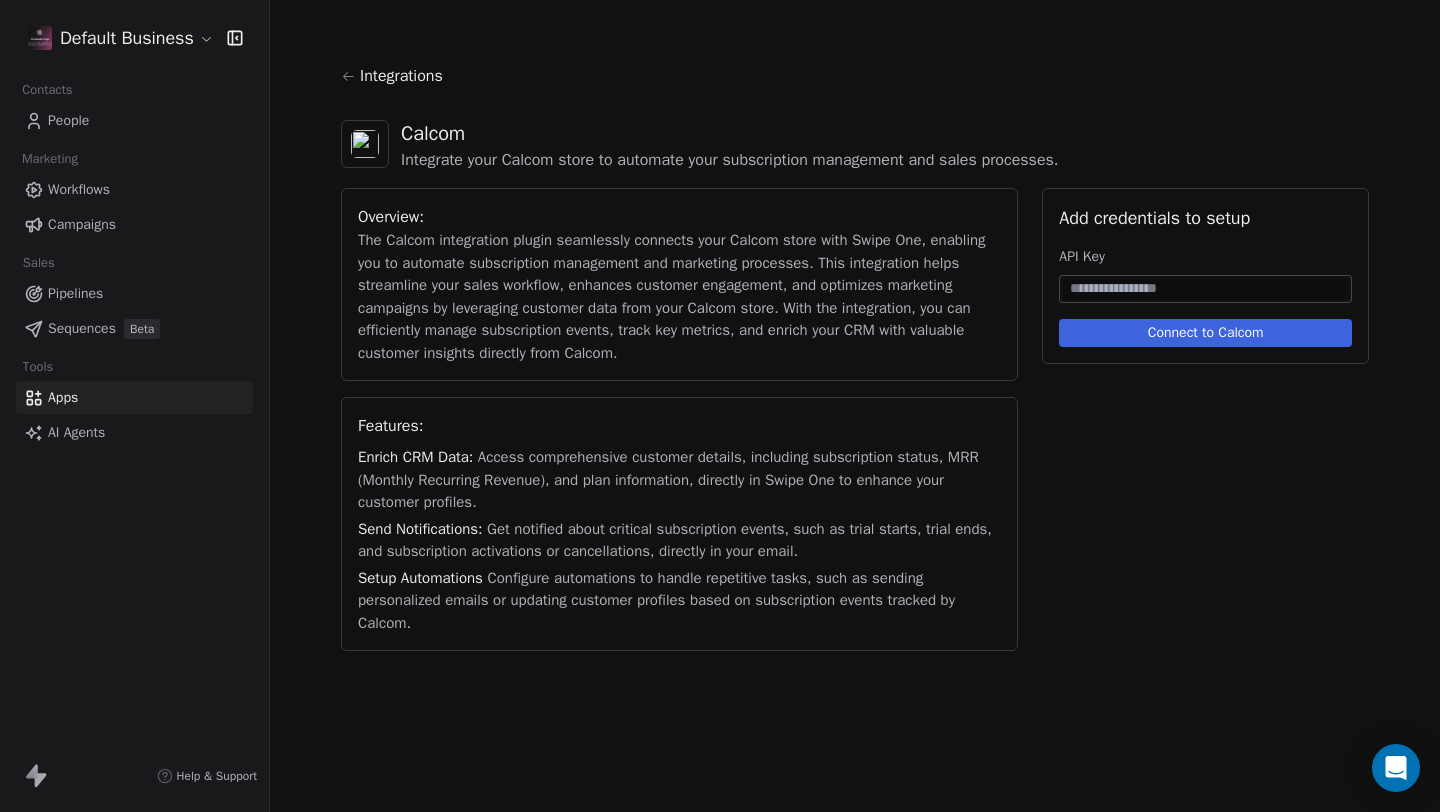 click at bounding box center [1205, 289] 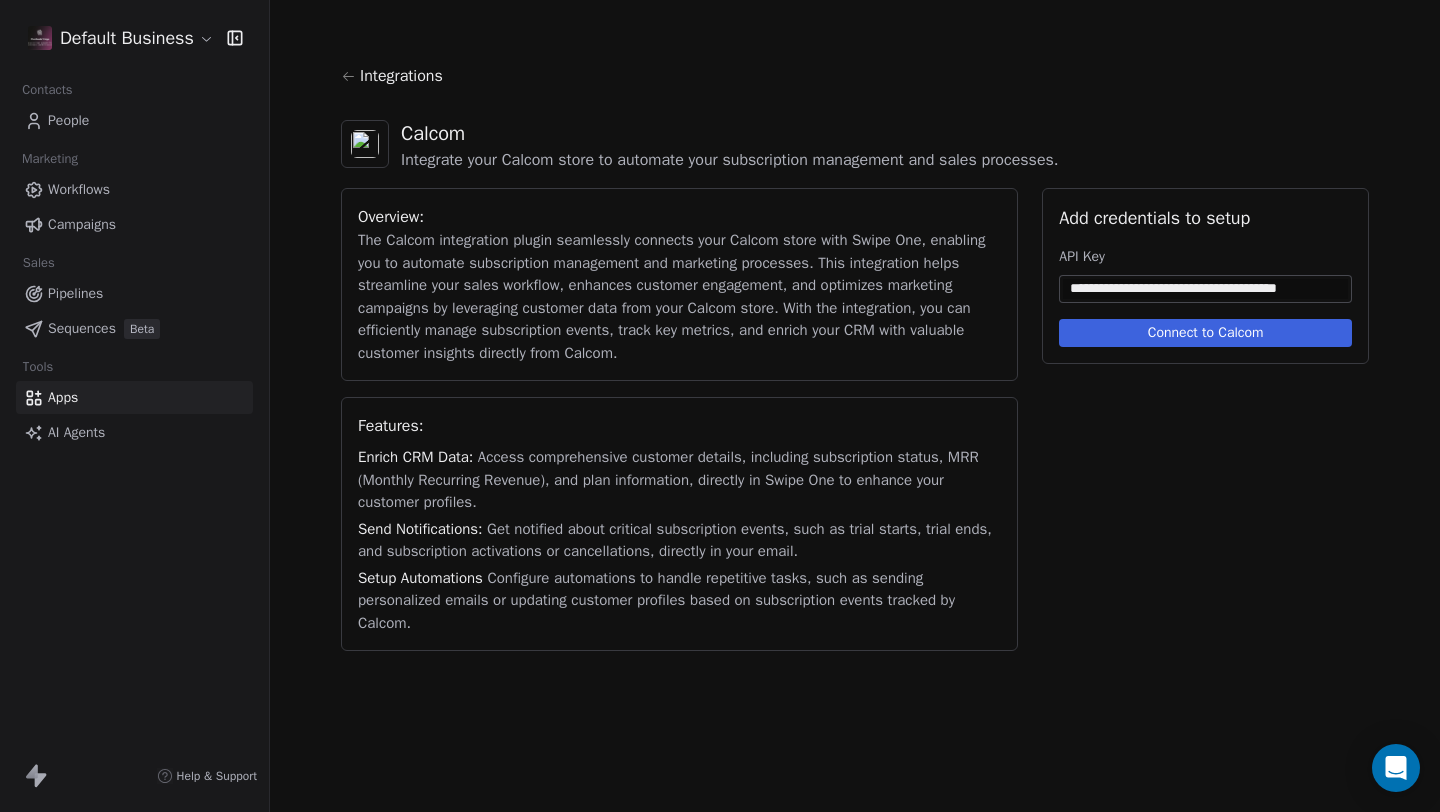 scroll, scrollTop: 0, scrollLeft: 23, axis: horizontal 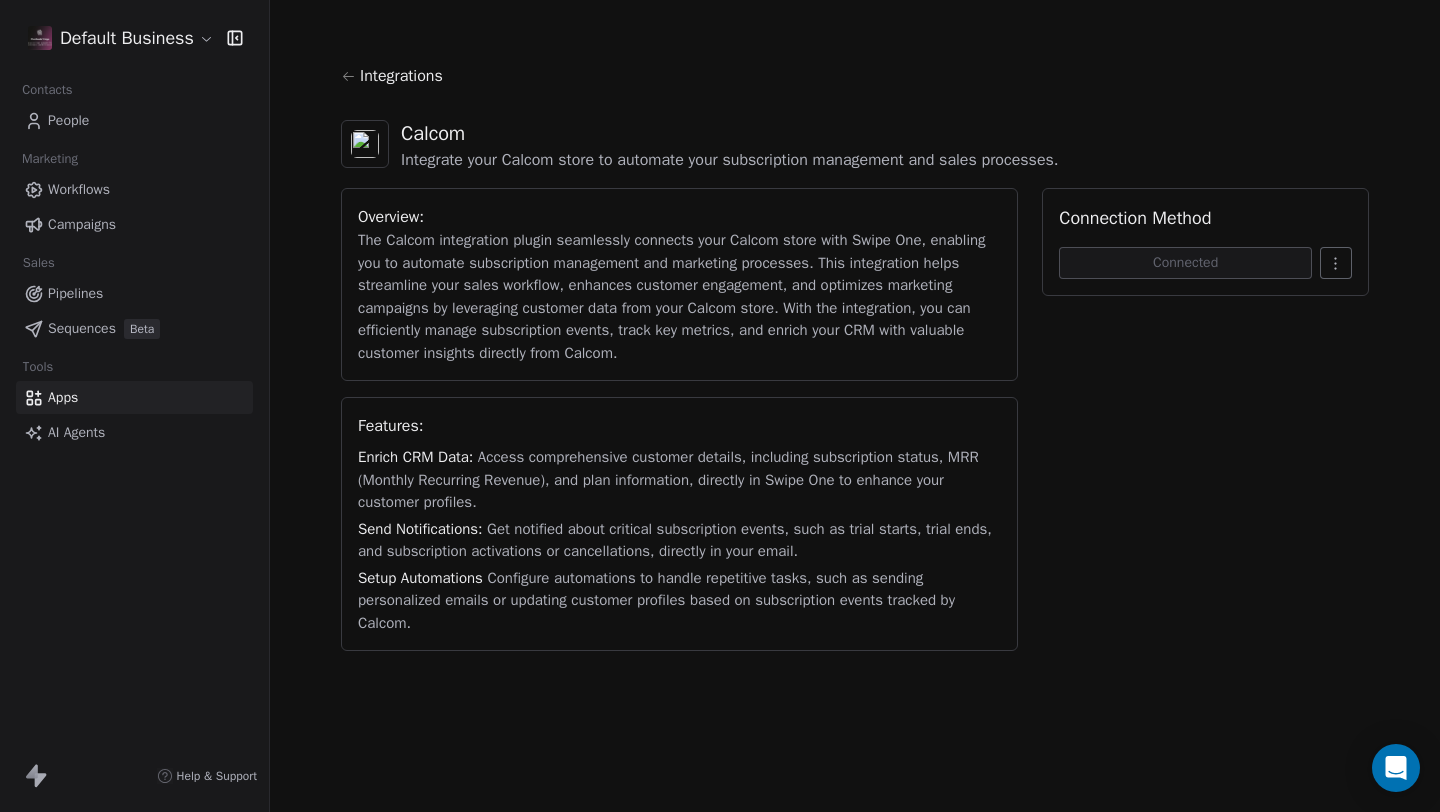 click on "Workflows" at bounding box center (79, 189) 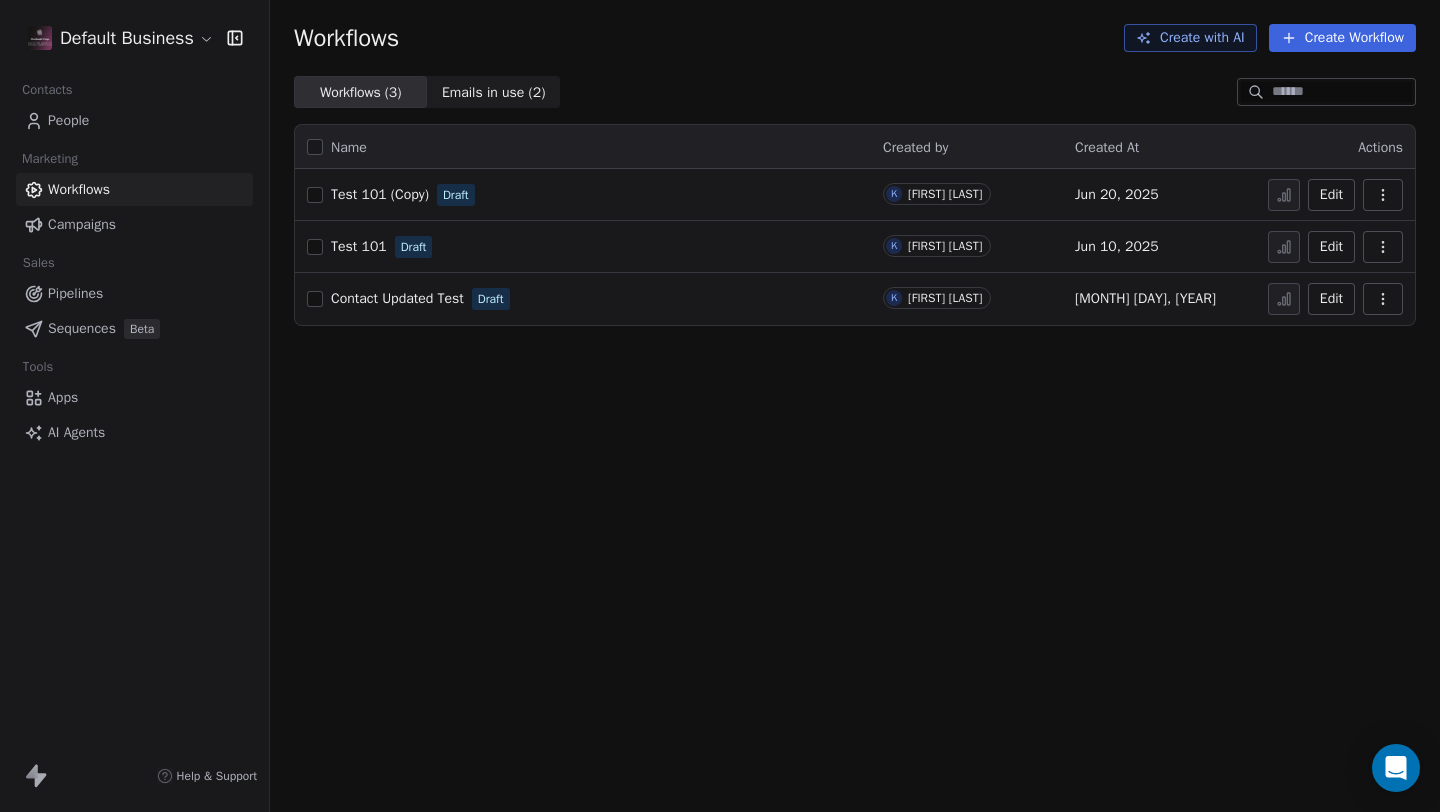 click on "Test 101" at bounding box center (359, 246) 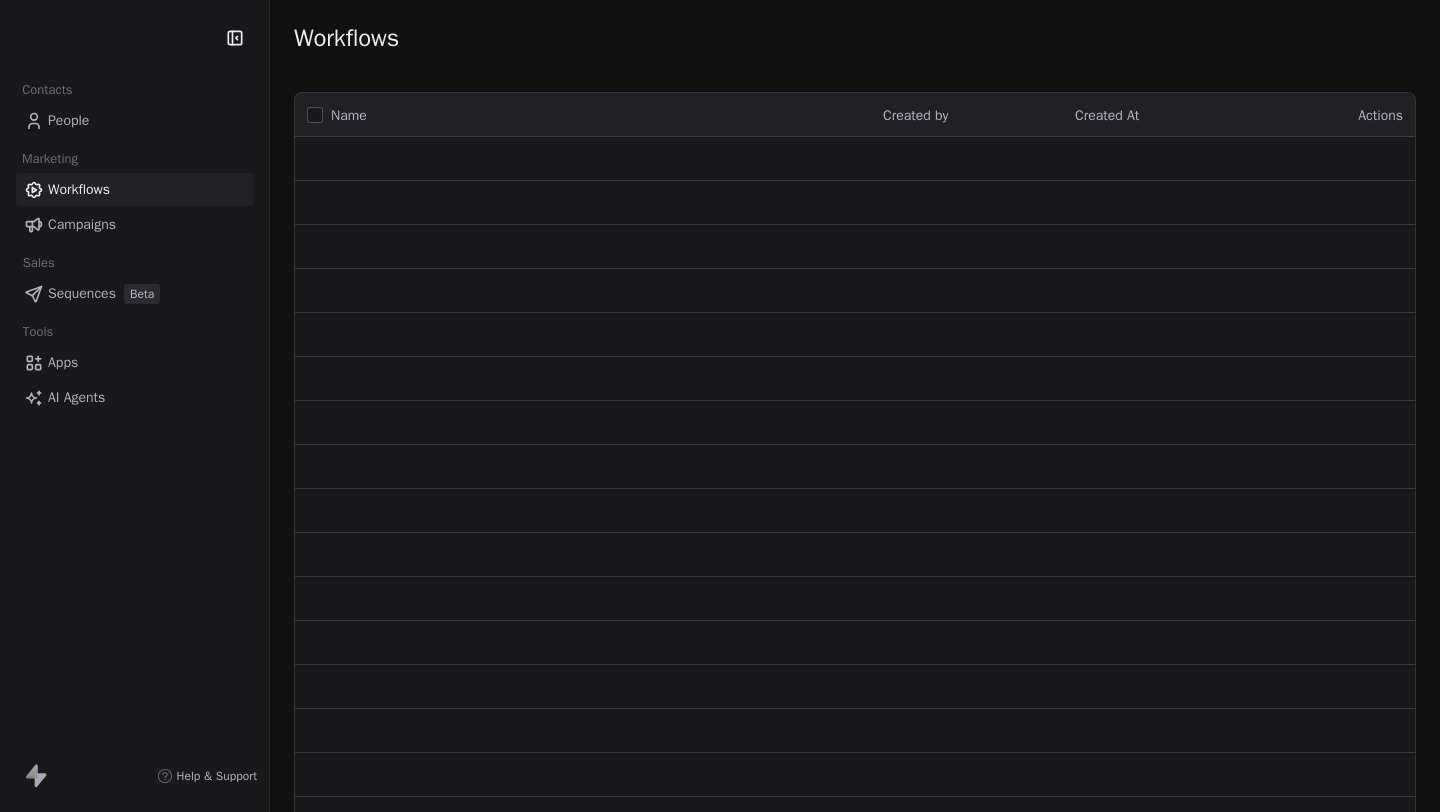scroll, scrollTop: 0, scrollLeft: 0, axis: both 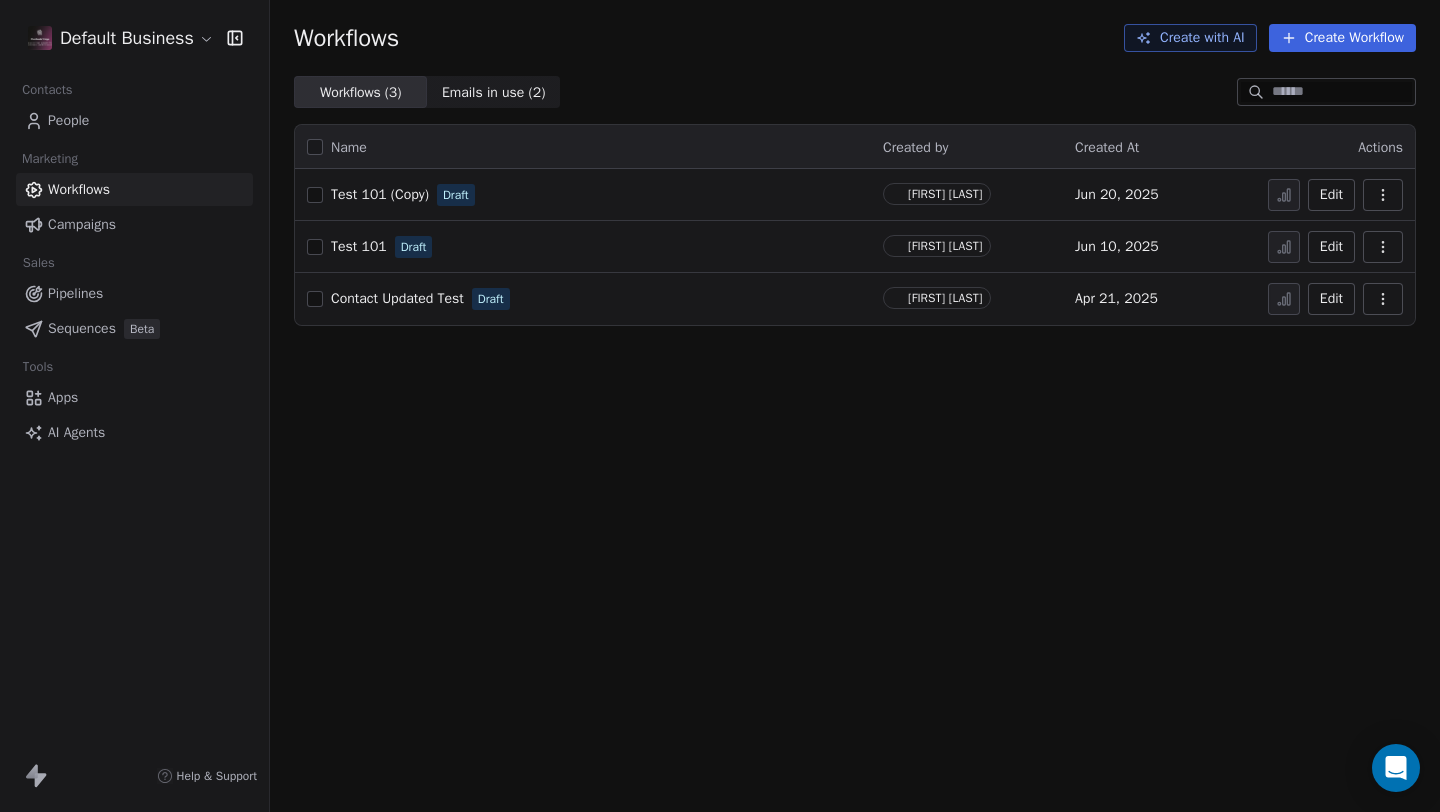 click on "Default Business Contacts People Marketing Workflows Campaigns Sales Pipelines Sequences Beta Tools Apps AI Agents Help & Support Workflows  Create with AI  Create Workflow Workflows ( 3 ) Workflows ( 3 ) Emails in use ( 2 ) Emails in use ( 2 ) Name Created by Created At Actions Test 101 (Copy) Draft [NAME] Jun 20, 2025 Edit Test 101 Draft [NAME] Jun 10, 2025 Edit Contact Updated Test Draft [NAME] Apr 21, 2025 Edit" at bounding box center (720, 406) 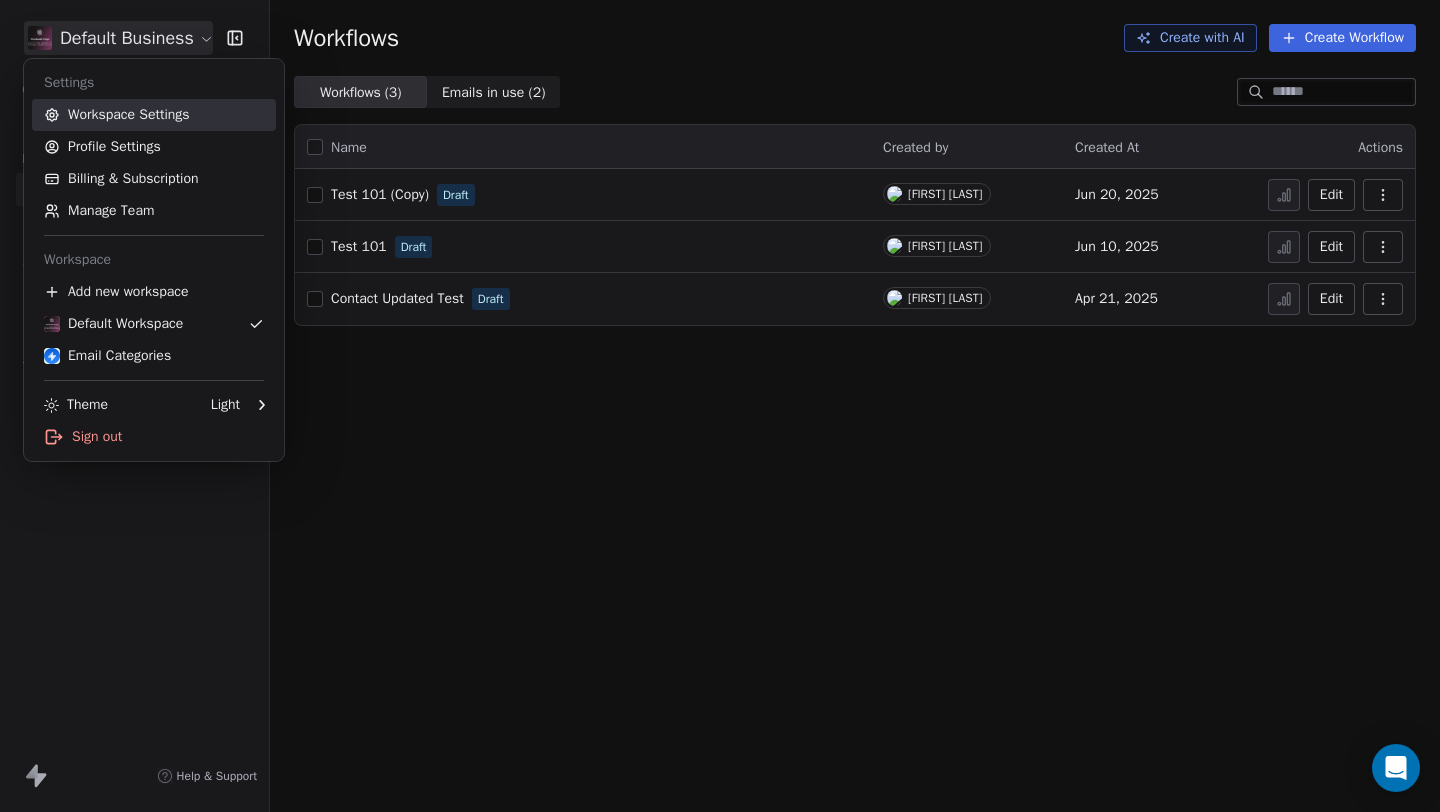 click on "Workspace Settings" at bounding box center [154, 115] 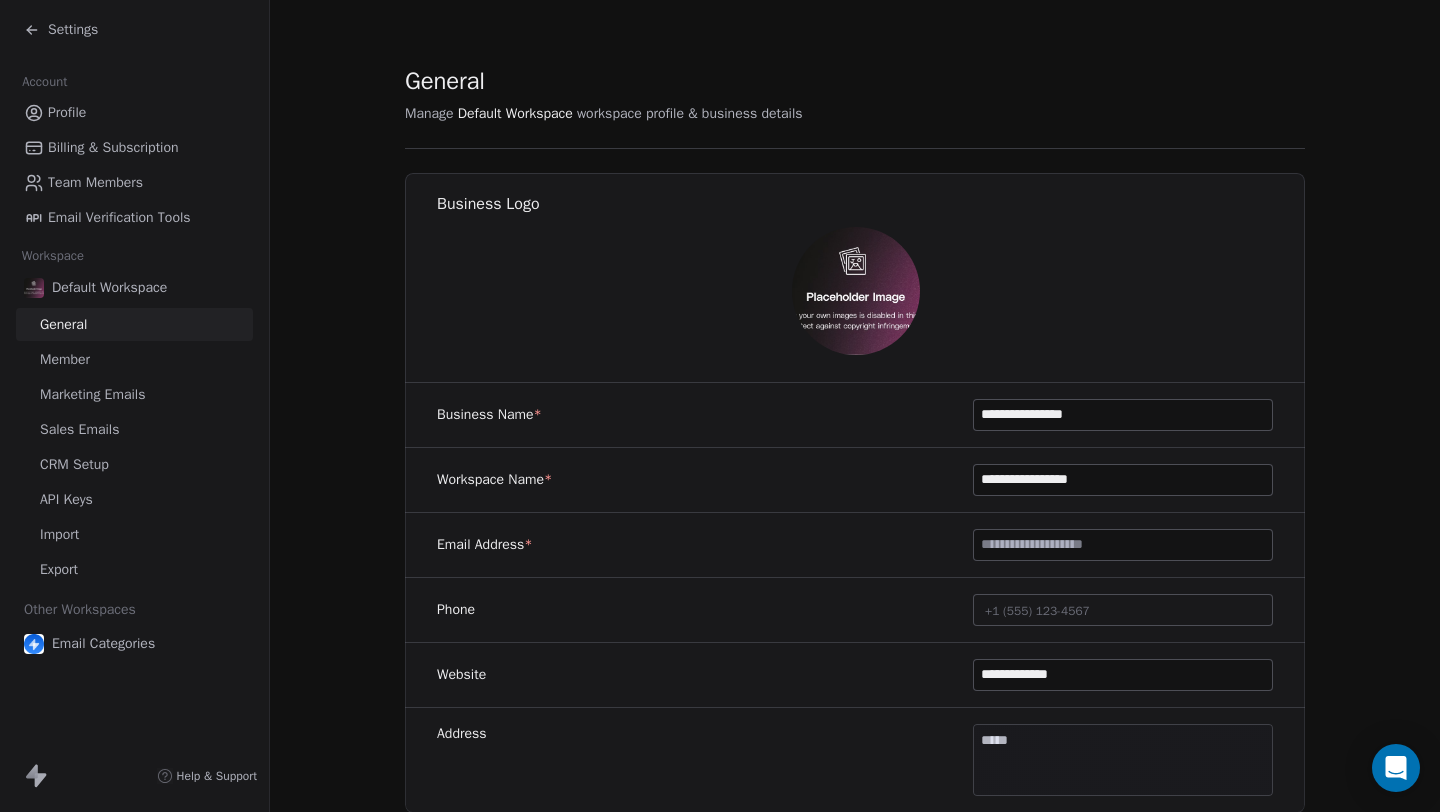 click on "Settings" at bounding box center (61, 30) 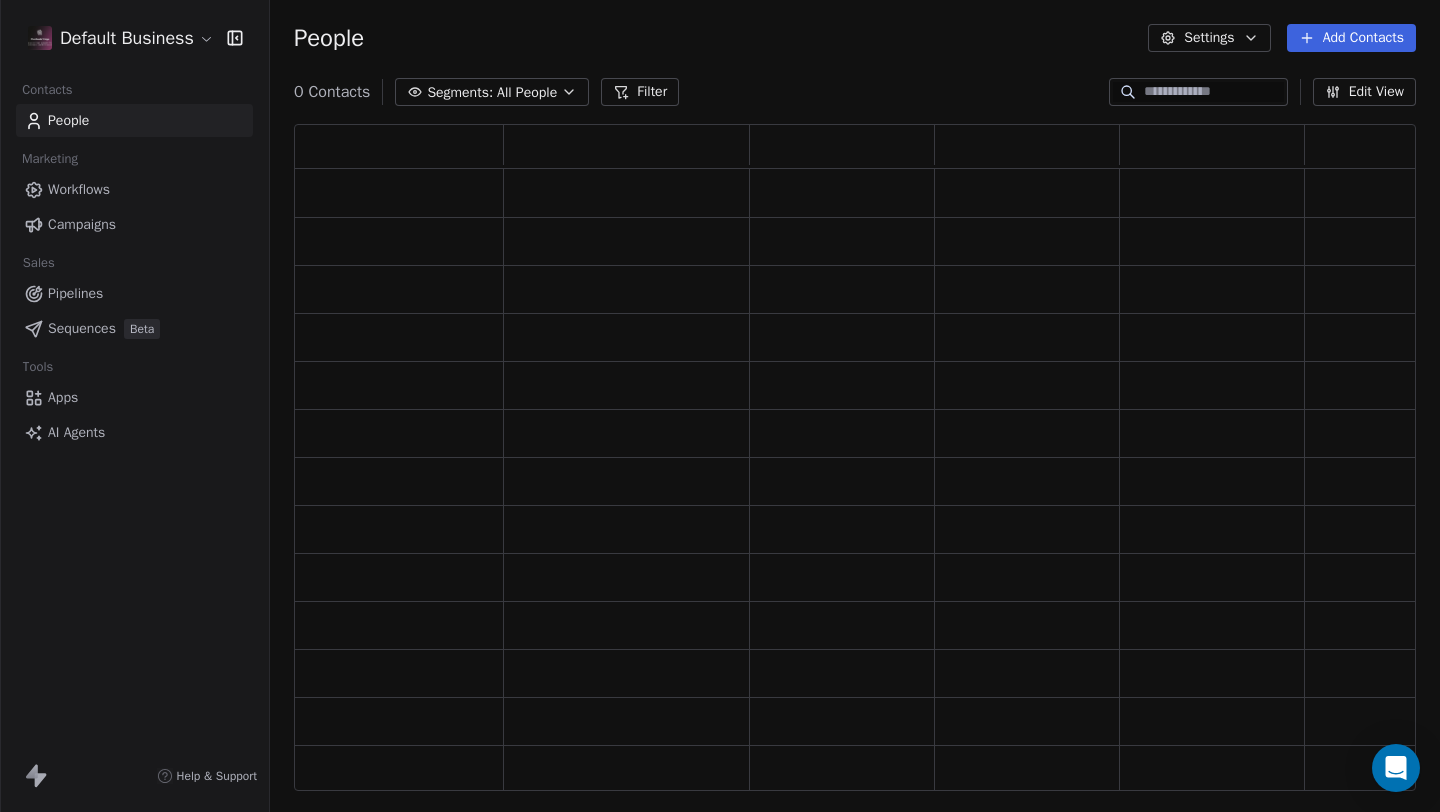 scroll, scrollTop: 1, scrollLeft: 1, axis: both 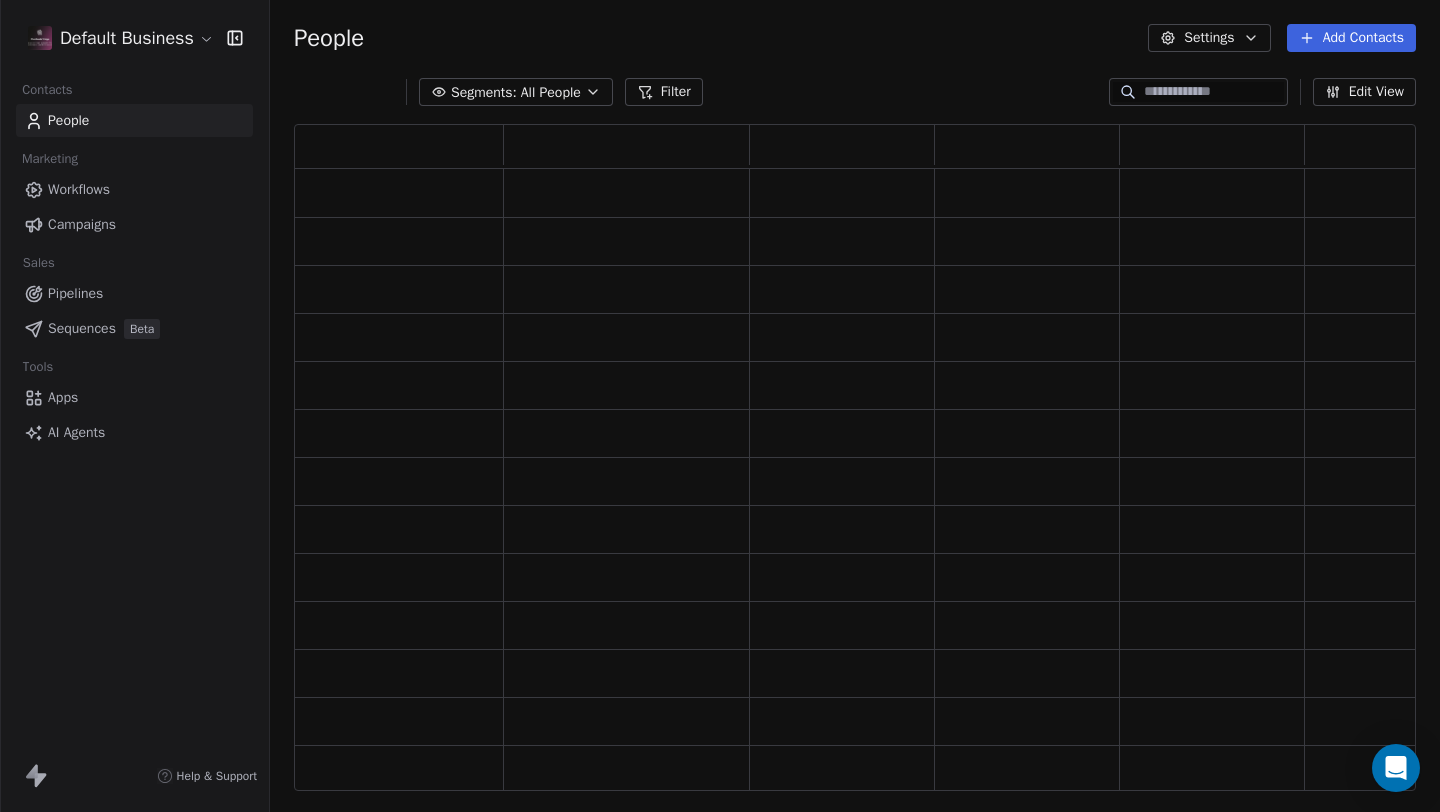 click on "Workflows" at bounding box center (79, 189) 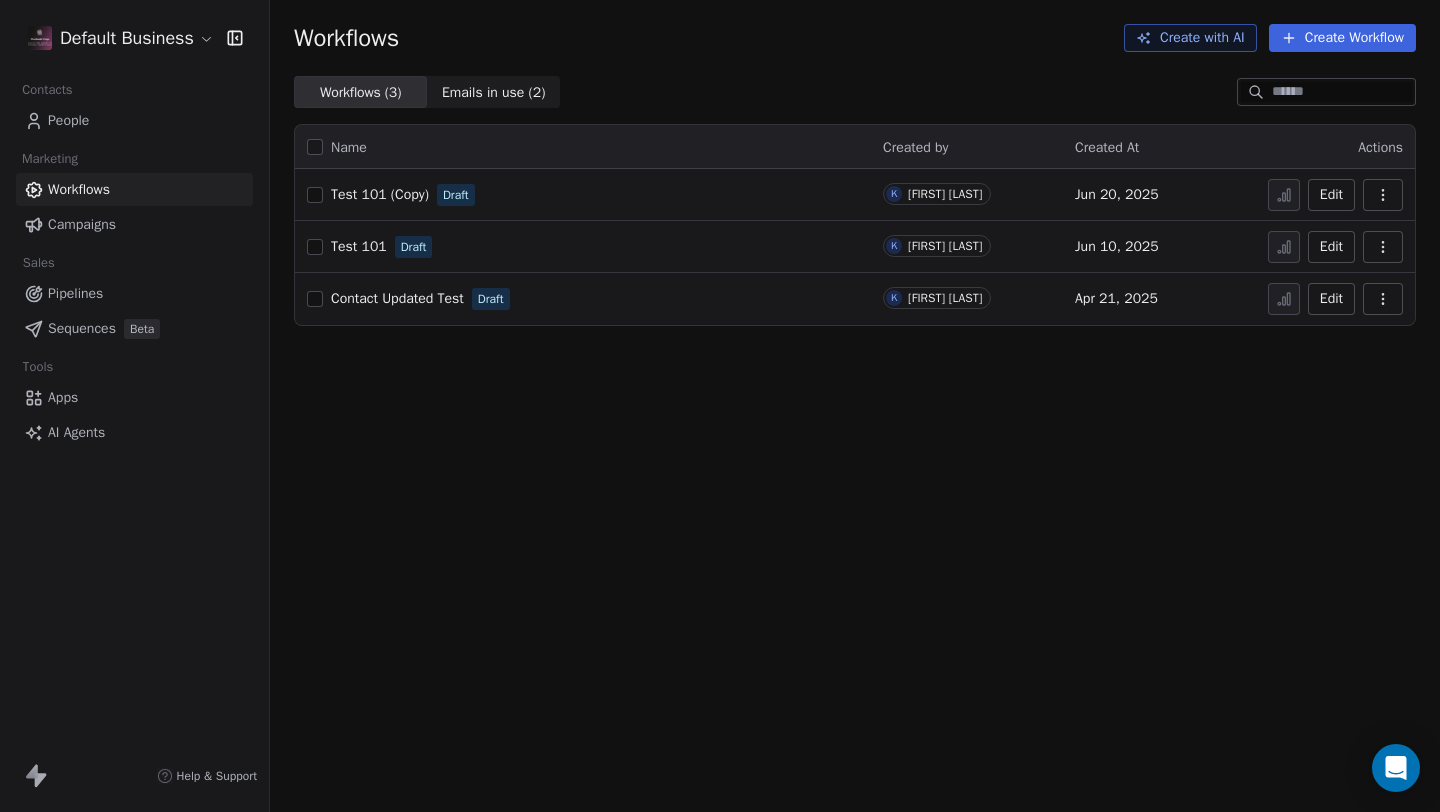click on "Test 101" at bounding box center (359, 246) 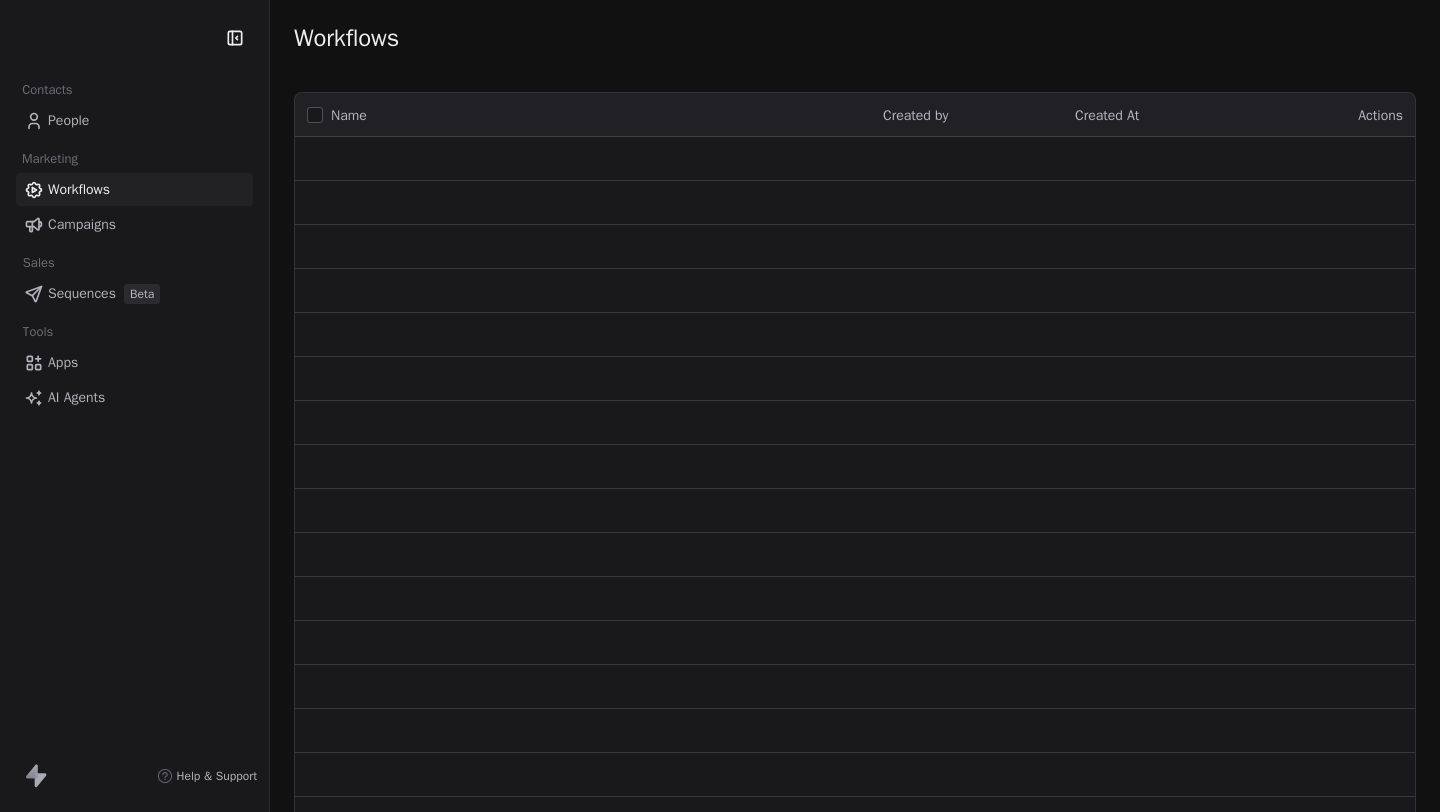 scroll, scrollTop: 0, scrollLeft: 0, axis: both 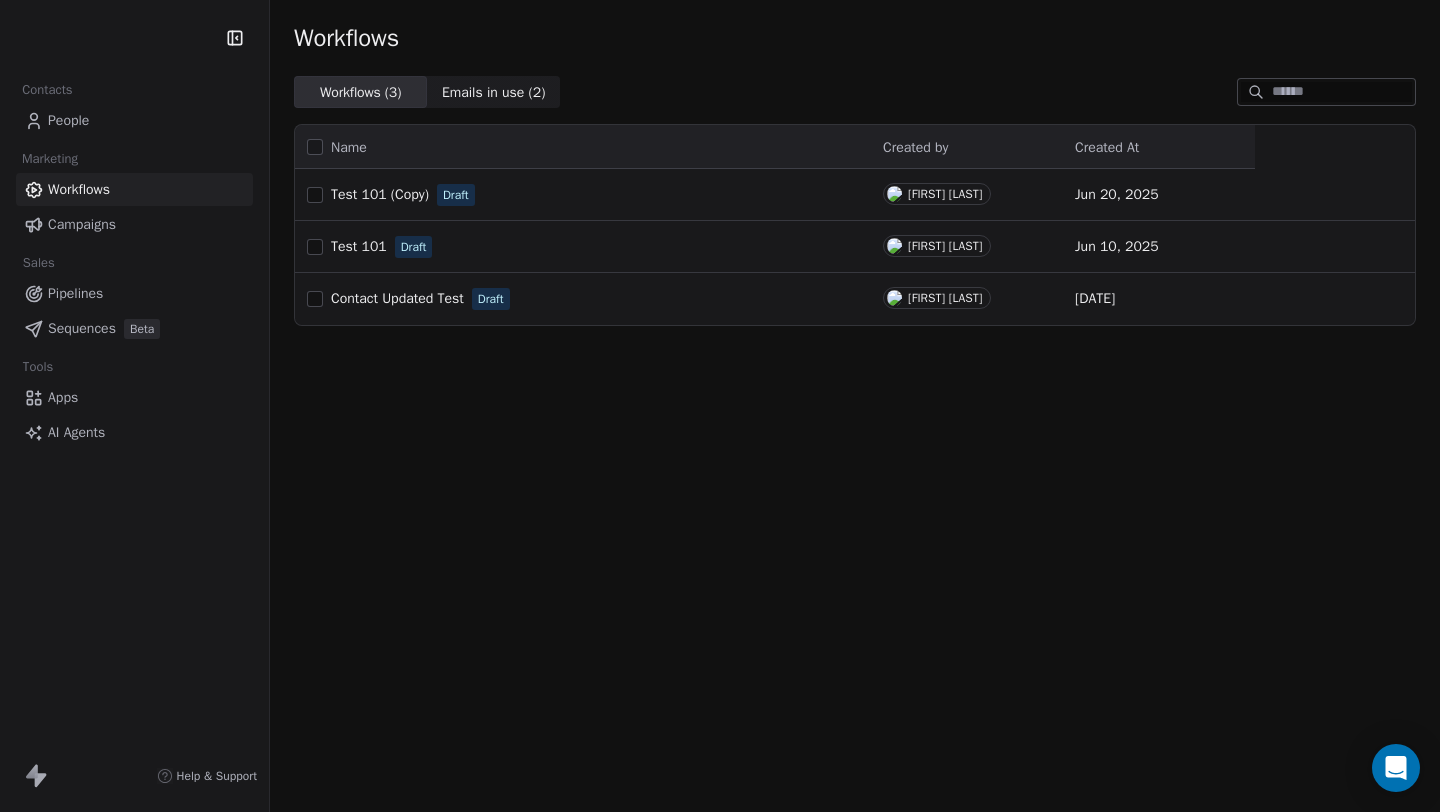click on "Tools" at bounding box center [38, 367] 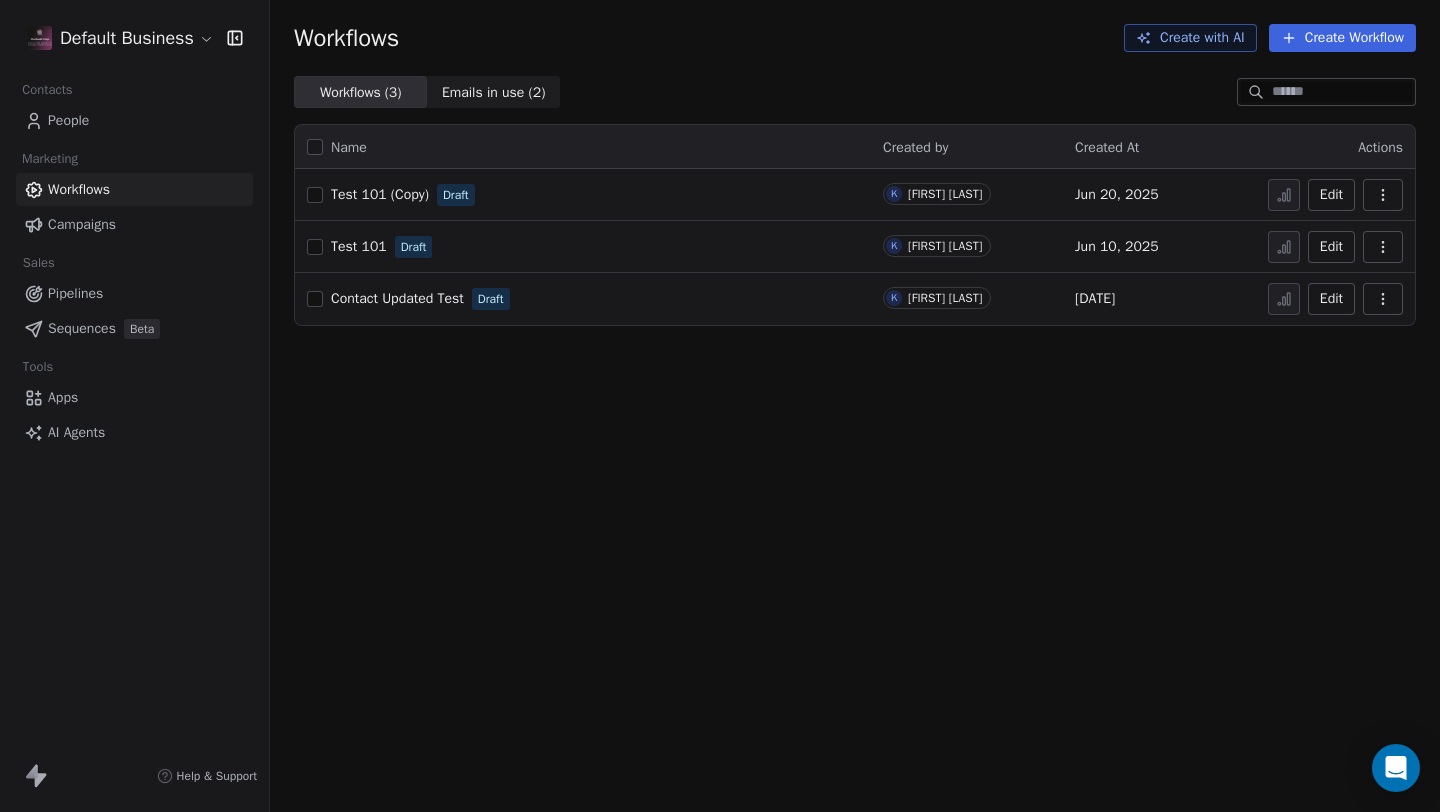 click on "Apps" at bounding box center [63, 397] 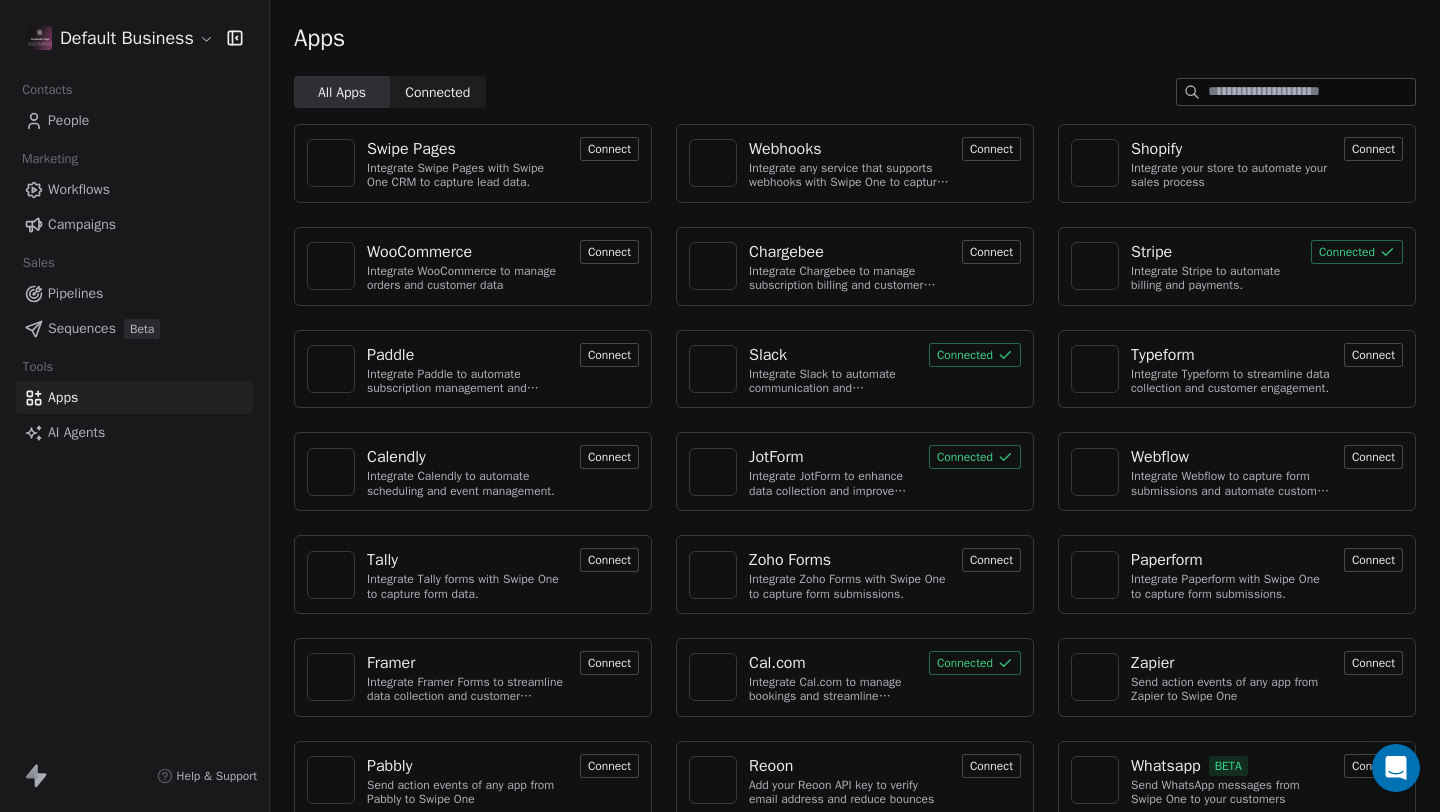scroll, scrollTop: 23, scrollLeft: 0, axis: vertical 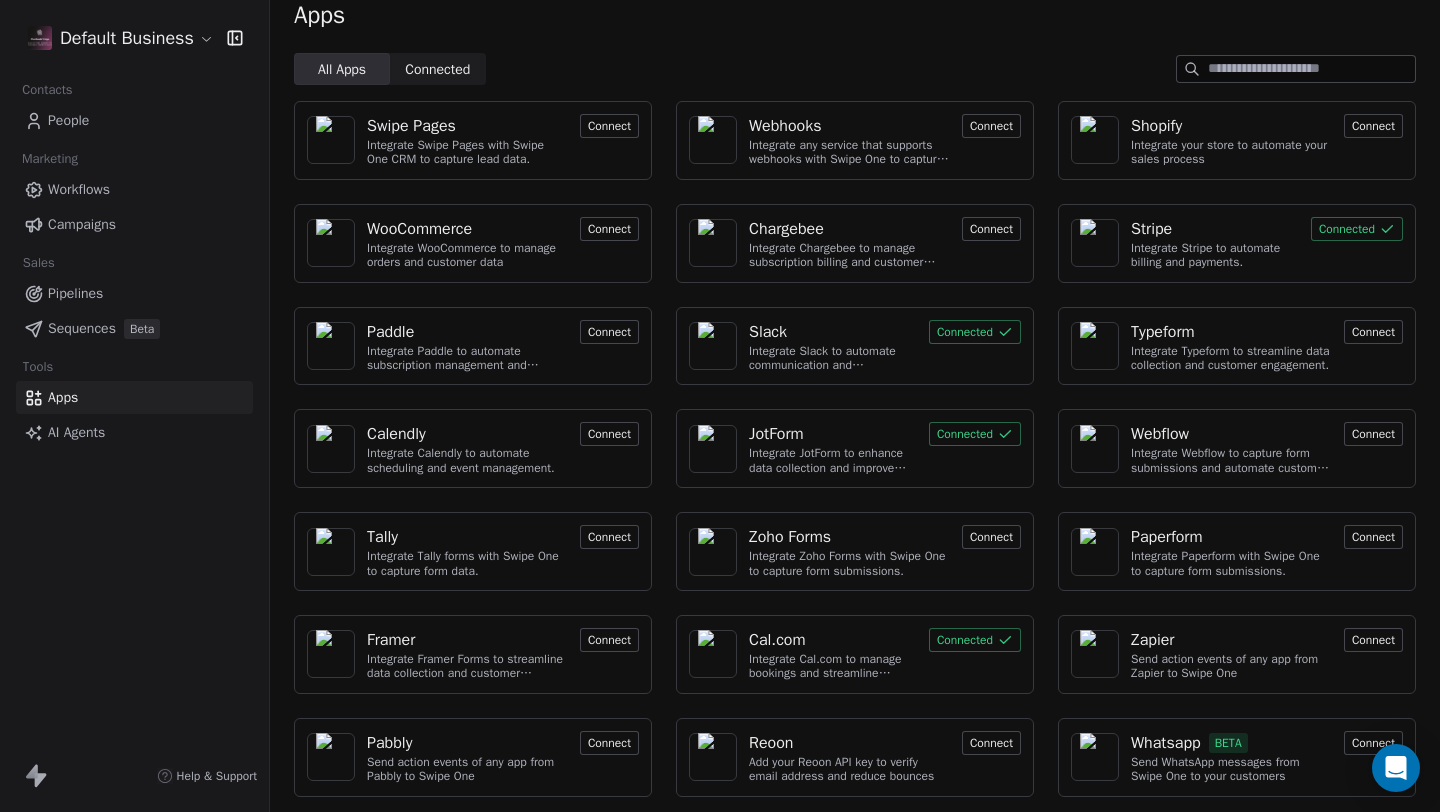 click on "JotForm" at bounding box center [776, 434] 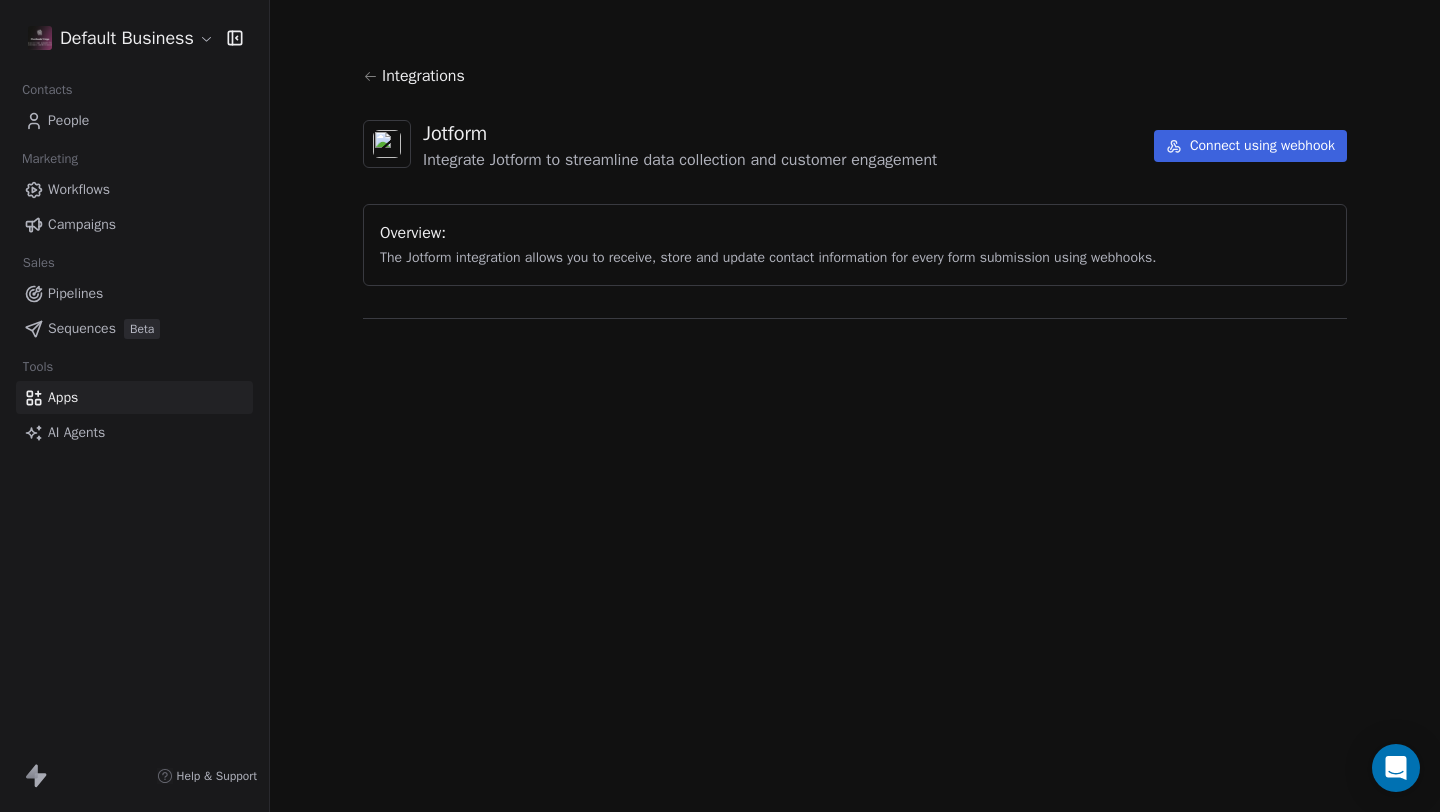 scroll, scrollTop: 0, scrollLeft: 0, axis: both 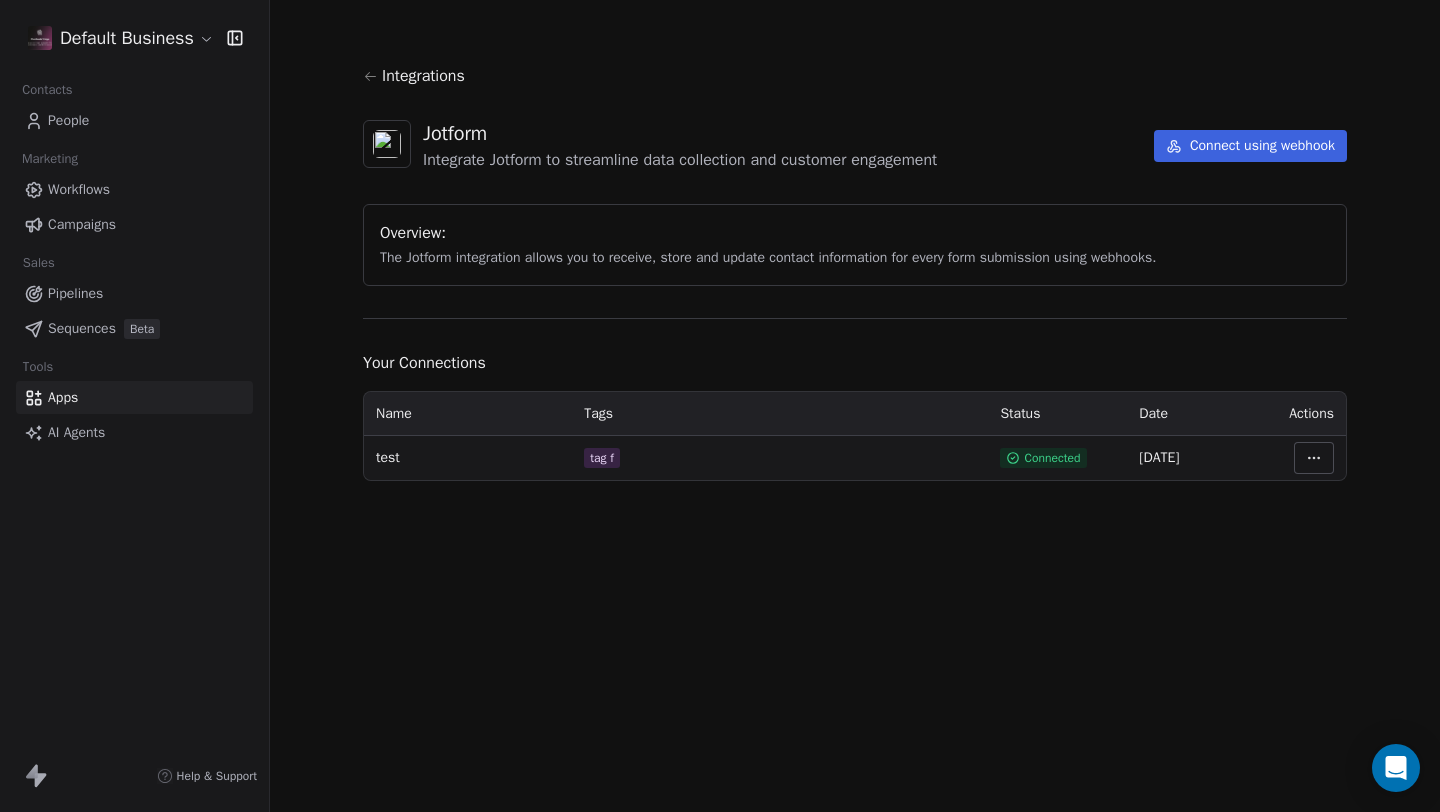 click on "Integrations" at bounding box center (423, 76) 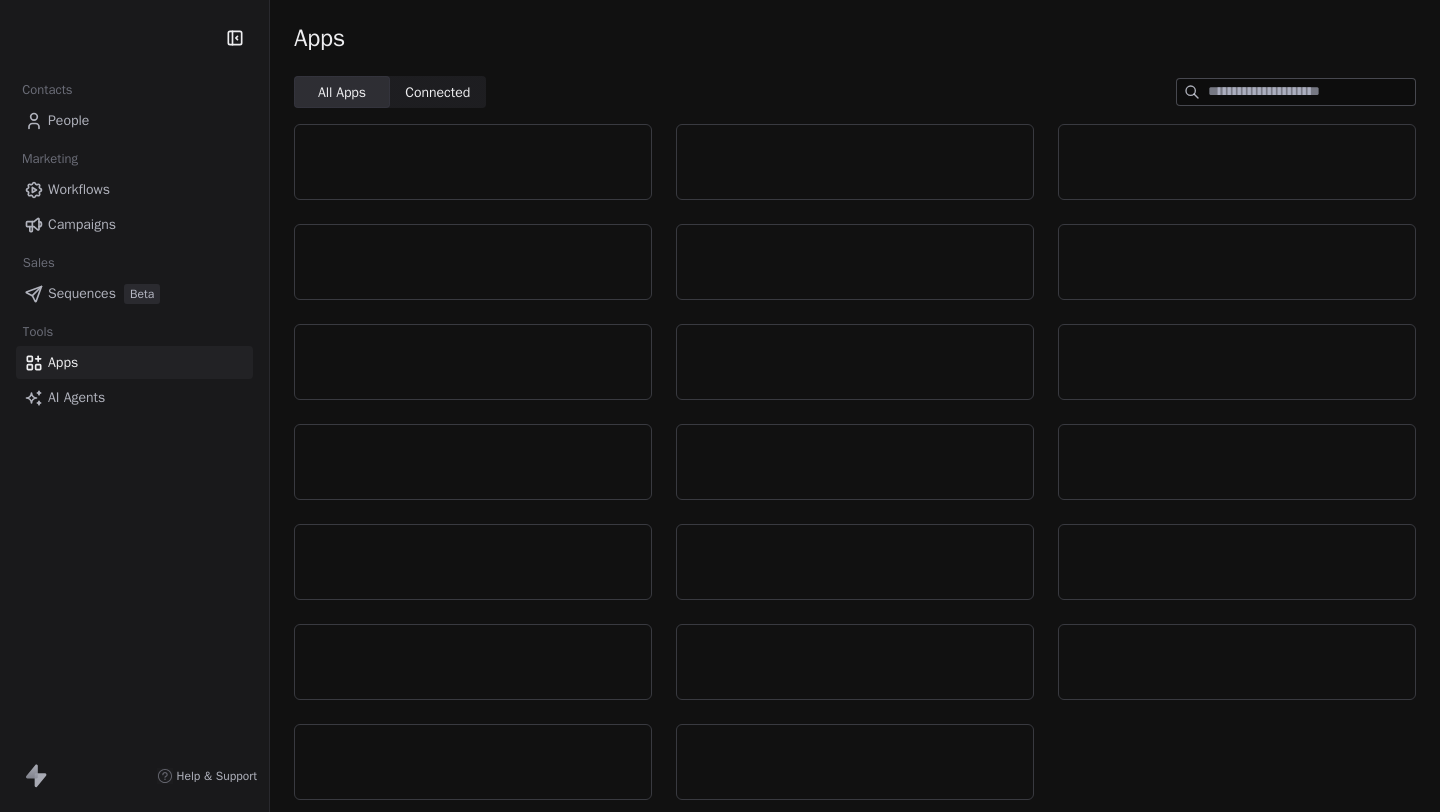 scroll, scrollTop: 0, scrollLeft: 0, axis: both 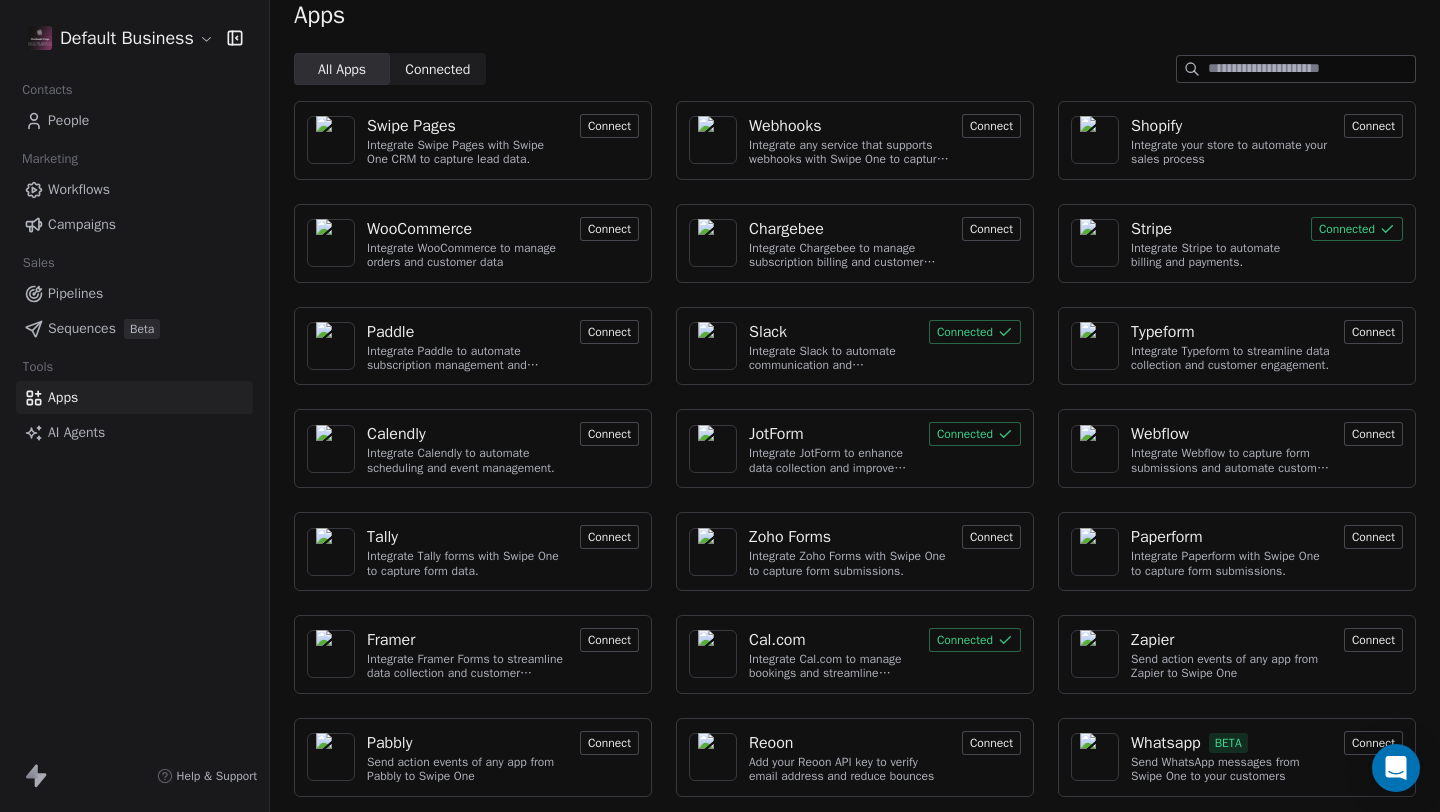 click on "Cal.com" at bounding box center [777, 640] 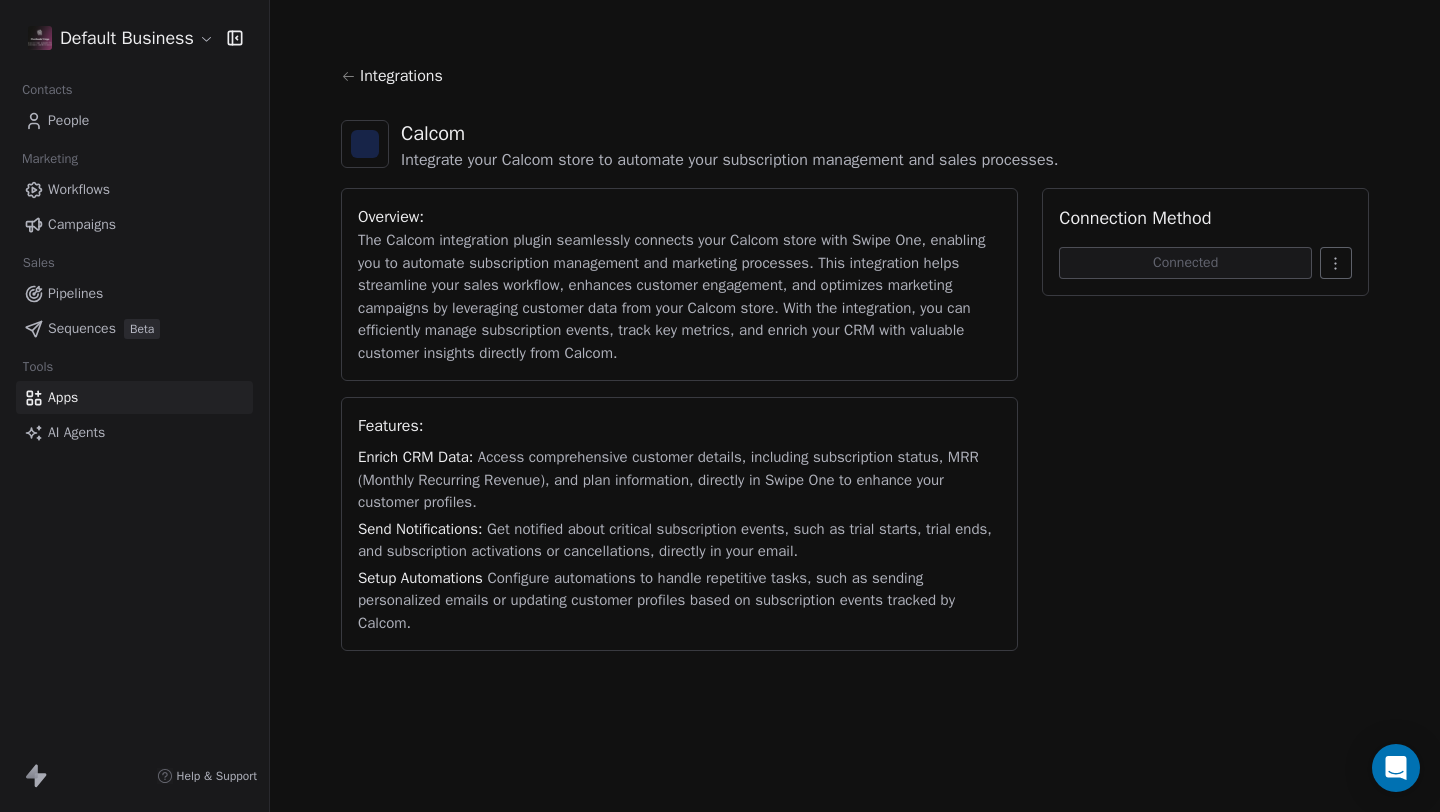 scroll, scrollTop: 0, scrollLeft: 0, axis: both 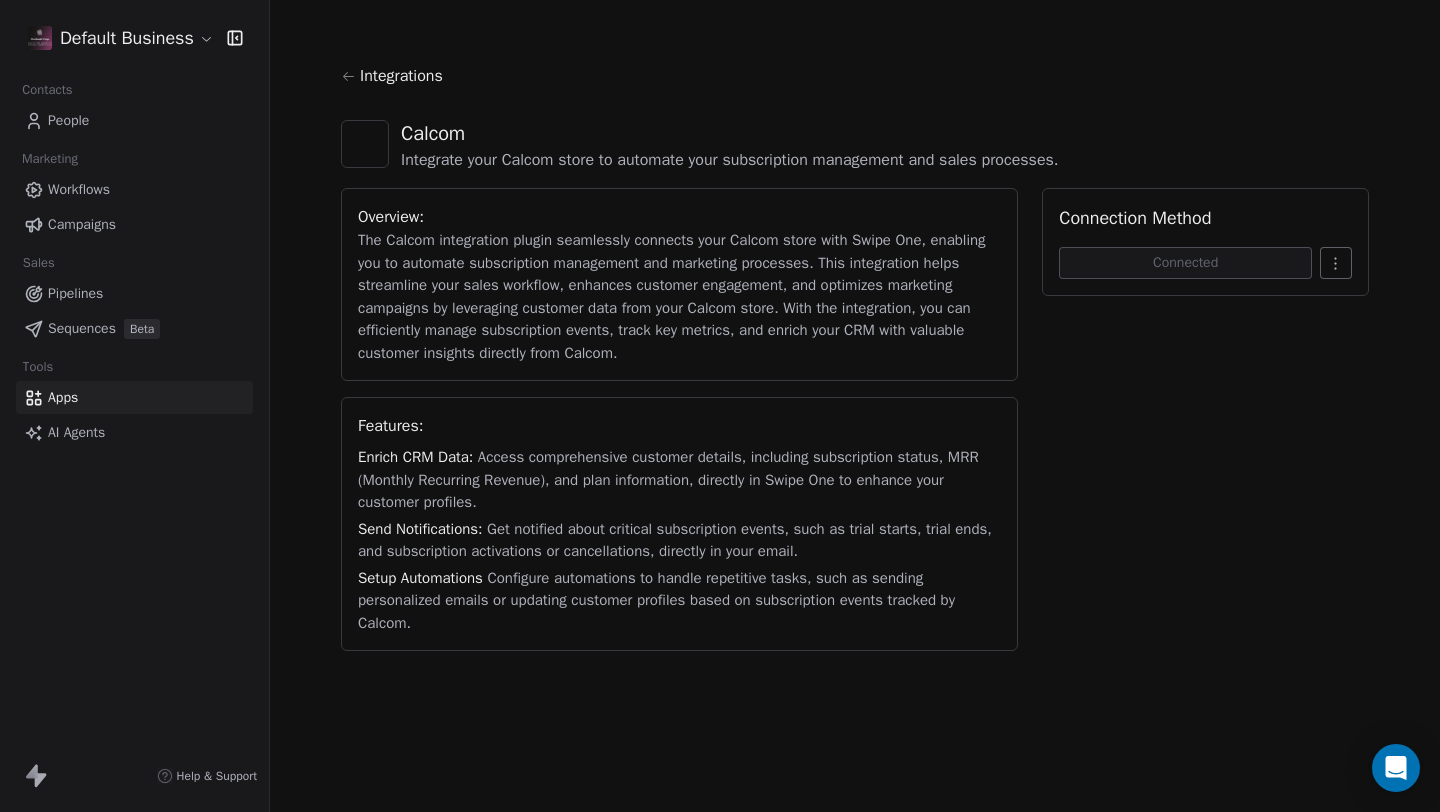 click on "Default Business Contacts People Marketing Workflows Campaigns Sales Pipelines Sequences Beta Tools Apps AI Agents Help & Support Integrations Calcom Integrate your Calcom store to automate your subscription management and sales processes. Overview: The Calcom integration plugin seamlessly connects your Calcom store with Swipe One, enabling you to automate subscription management and marketing processes. This integration helps streamline your sales workflow, enhances customer engagement, and optimizes marketing campaigns by leveraging customer data from your Calcom store. With the integration, you can efficiently manage subscription events, track key metrics, and enrich your CRM with valuable customer insights directly from Calcom. Features: Enrich CRM Data: Access comprehensive customer details, including subscription status, MRR (Monthly Recurring Revenue), and plan information, directly in Swipe One to enhance your customer profiles. Send Notifications: Setup Automations Connection Method Connected" at bounding box center (720, 406) 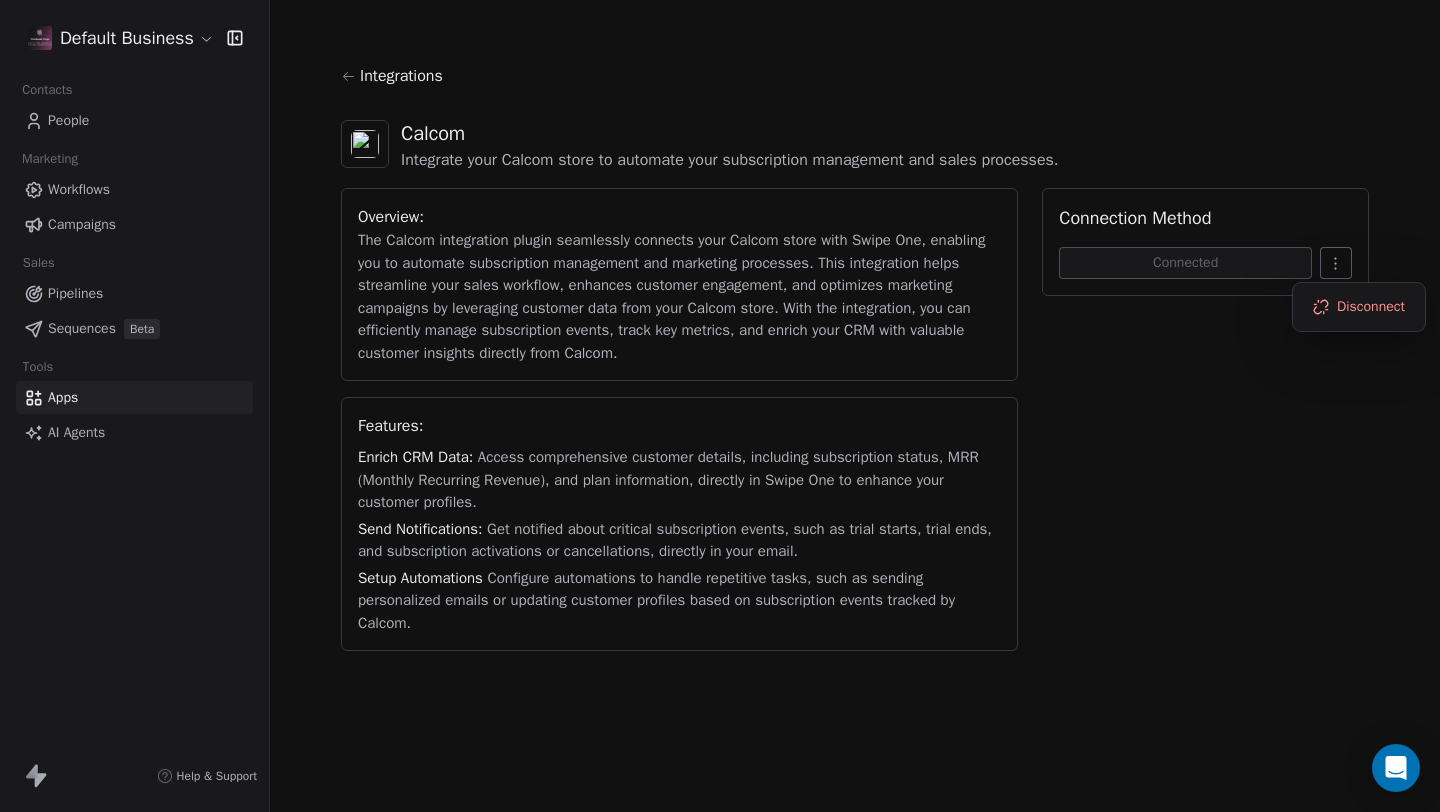 click on "Default Business Contacts People Marketing Workflows Campaigns Sales Pipelines Sequences Beta Tools Apps AI Agents Help & Support Integrations Calcom Integrate your Calcom store to automate your subscription management and sales processes. Overview: The Calcom integration plugin seamlessly connects your Calcom store with Swipe One, enabling you to automate subscription management and marketing processes. This integration helps streamline your sales workflow, enhances customer engagement, and optimizes marketing campaigns by leveraging customer data from your Calcom store. With the integration, you can efficiently manage subscription events, track key metrics, and enrich your CRM with valuable customer insights directly from Calcom. Features: Enrich CRM Data: Access comprehensive customer details, including subscription status, MRR (Monthly Recurring Revenue), and plan information, directly in Swipe One to enhance your customer profiles. Send Notifications: Setup Automations Connection Method Connected" at bounding box center [720, 406] 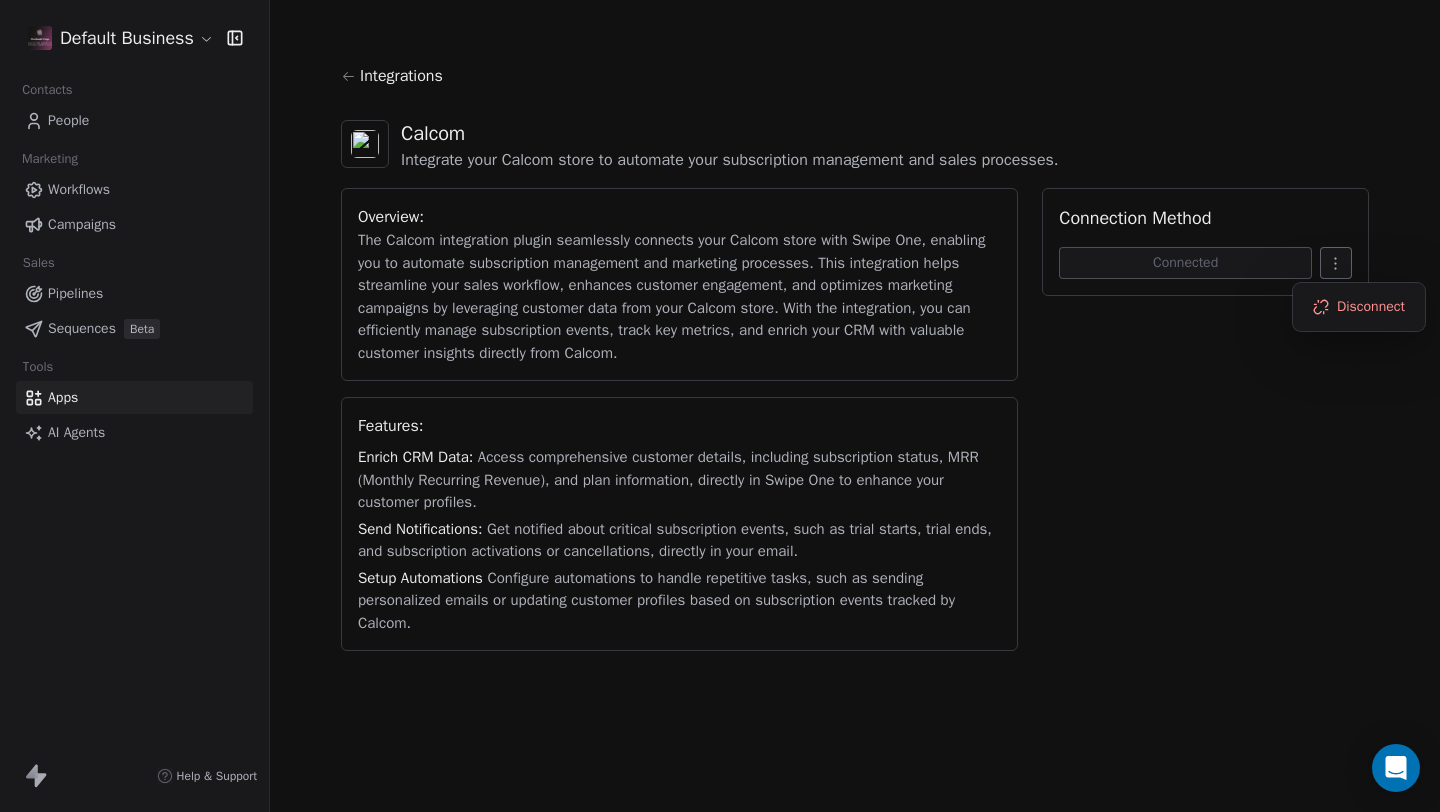 click on "Default Business Contacts People Marketing Workflows Campaigns Sales Pipelines Sequences Beta Tools Apps AI Agents Help & Support Integrations Calcom Integrate your Calcom store to automate your subscription management and sales processes. Overview: The Calcom integration plugin seamlessly connects your Calcom store with Swipe One, enabling you to automate subscription management and marketing processes. This integration helps streamline your sales workflow, enhances customer engagement, and optimizes marketing campaigns by leveraging customer data from your Calcom store. With the integration, you can efficiently manage subscription events, track key metrics, and enrich your CRM with valuable customer insights directly from Calcom. Features: Enrich CRM Data: Access comprehensive customer details, including subscription status, MRR (Monthly Recurring Revenue), and plan information, directly in Swipe One to enhance your customer profiles. Send Notifications: Setup Automations Connection Method Connected" at bounding box center (720, 406) 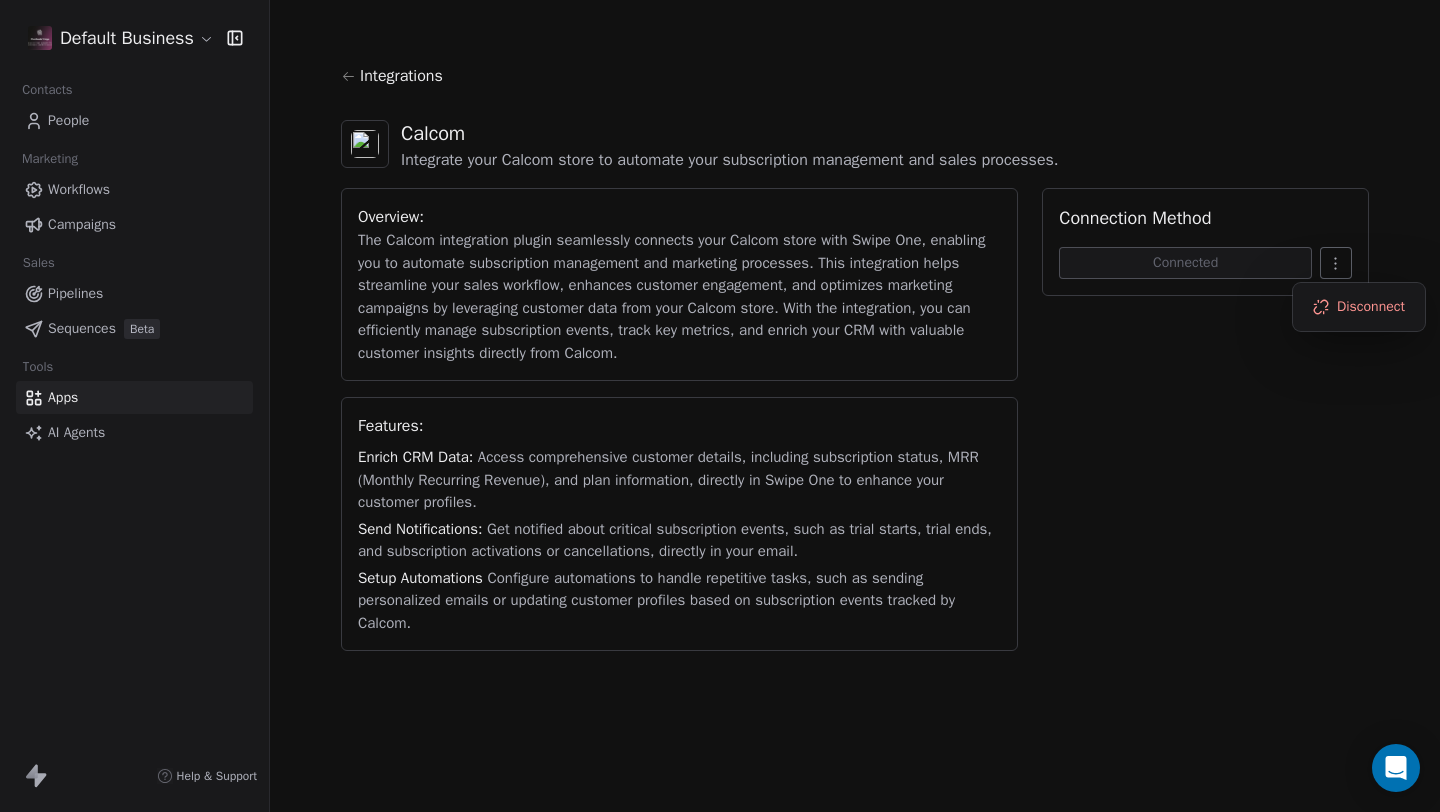 click on "Default Business Contacts People Marketing Workflows Campaigns Sales Pipelines Sequences Beta Tools Apps AI Agents Help & Support Integrations Calcom Integrate your Calcom store to automate your subscription management and sales processes. Overview: The Calcom integration plugin seamlessly connects your Calcom store with Swipe One, enabling you to automate subscription management and marketing processes. This integration helps streamline your sales workflow, enhances customer engagement, and optimizes marketing campaigns by leveraging customer data from your Calcom store. With the integration, you can efficiently manage subscription events, track key metrics, and enrich your CRM with valuable customer insights directly from Calcom. Features: Enrich CRM Data: Access comprehensive customer details, including subscription status, MRR (Monthly Recurring Revenue), and plan information, directly in Swipe One to enhance your customer profiles. Send Notifications: Setup Automations Connection Method Connected" at bounding box center (720, 406) 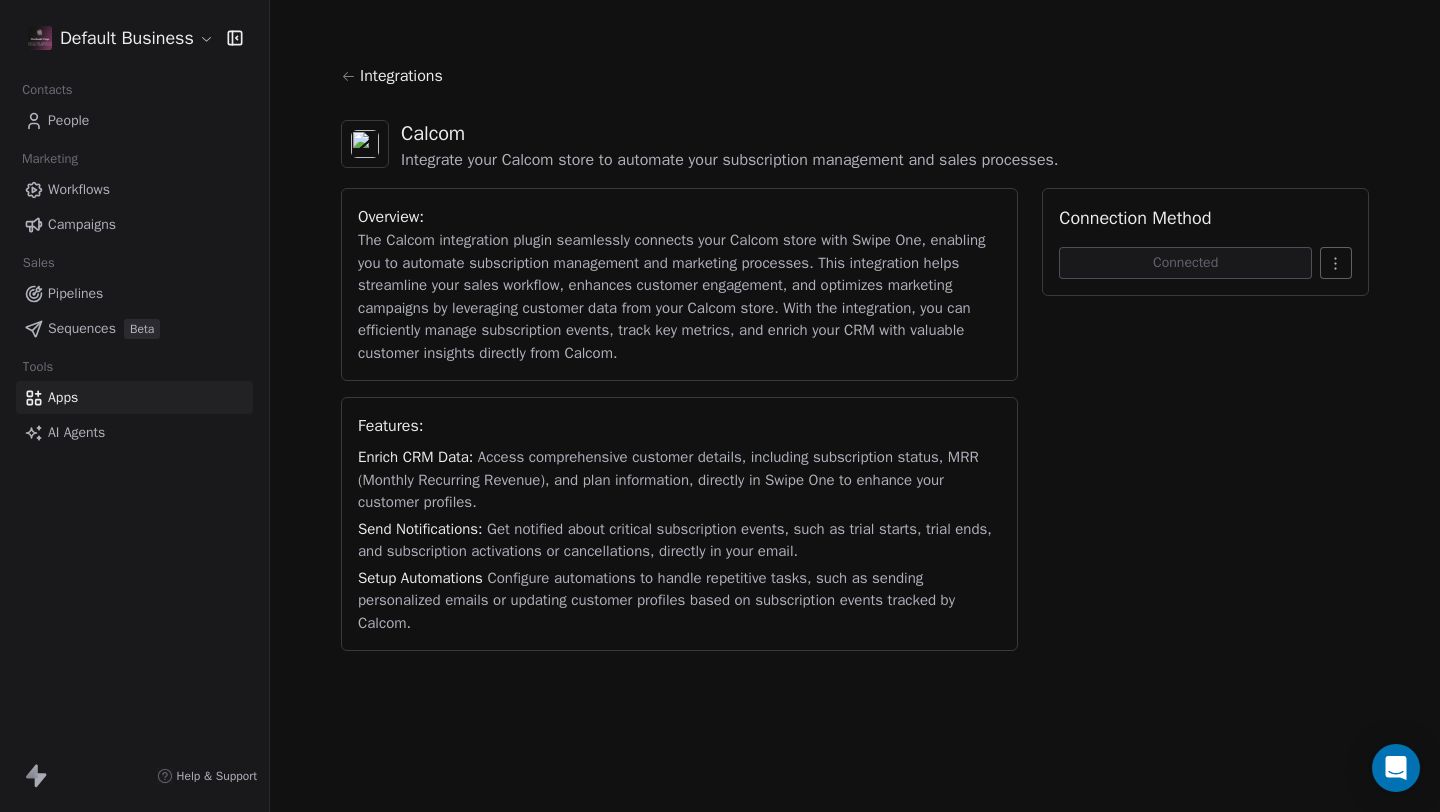 click on "Default Business Contacts People Marketing Workflows Campaigns Sales Pipelines Sequences Beta Tools Apps AI Agents Help & Support Integrations Calcom Integrate your Calcom store to automate your subscription management and sales processes. Overview: The Calcom integration plugin seamlessly connects your Calcom store with Swipe One, enabling you to automate subscription management and marketing processes. This integration helps streamline your sales workflow, enhances customer engagement, and optimizes marketing campaigns by leveraging customer data from your Calcom store. With the integration, you can efficiently manage subscription events, track key metrics, and enrich your CRM with valuable customer insights directly from Calcom. Features: Enrich CRM Data: Access comprehensive customer details, including subscription status, MRR (Monthly Recurring Revenue), and plan information, directly in Swipe One to enhance your customer profiles. Send Notifications: Setup Automations Connection Method Connected" at bounding box center (720, 406) 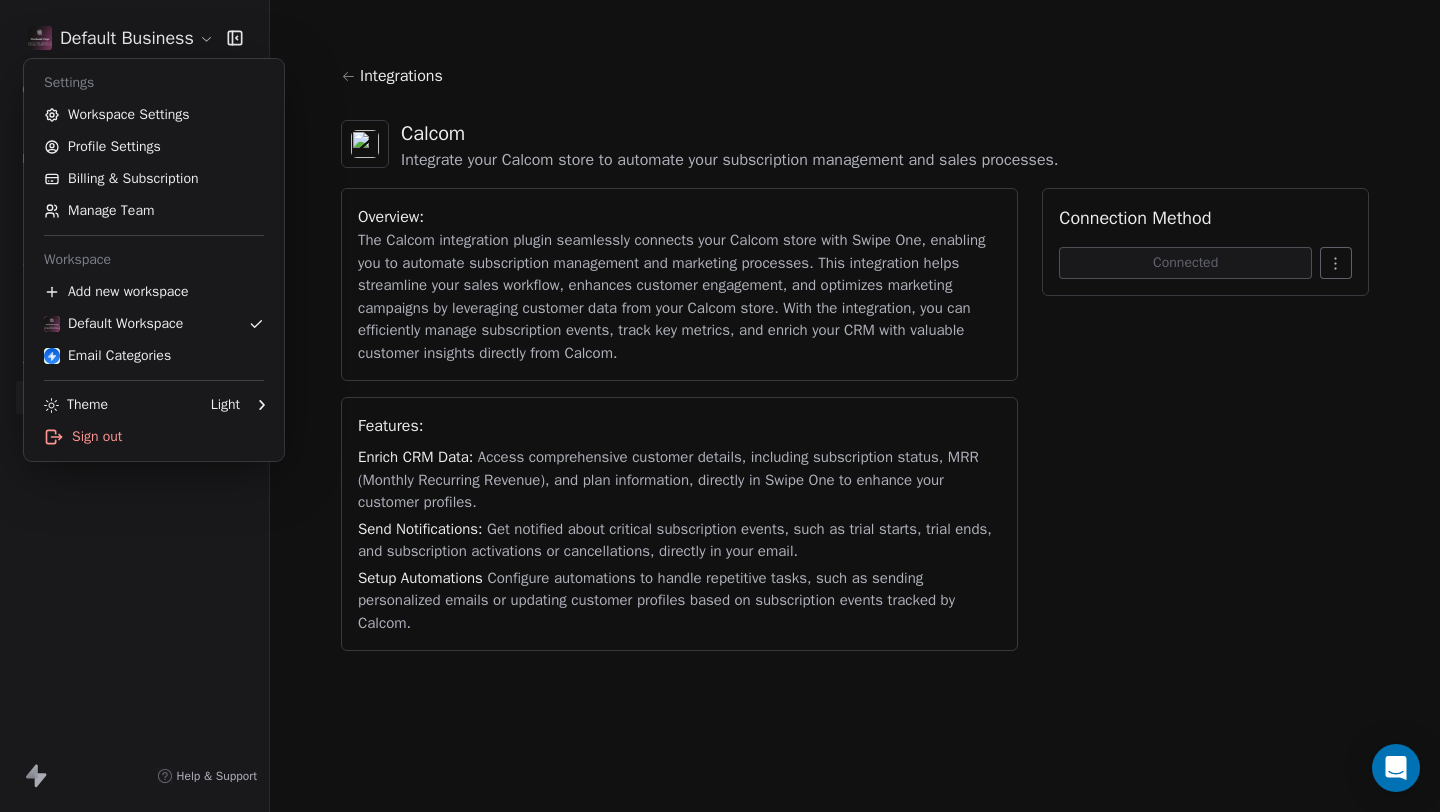 click on "Default Business Contacts People Marketing Workflows Campaigns Sales Pipelines Sequences Beta Tools Apps AI Agents Help & Support Integrations Calcom Integrate your Calcom store to automate your subscription management and sales processes. Overview: The Calcom integration plugin seamlessly connects your Calcom store with Swipe One, enabling you to automate subscription management and marketing processes. This integration helps streamline your sales workflow, enhances customer engagement, and optimizes marketing campaigns by leveraging customer data from your Calcom store. With the integration, you can efficiently manage subscription events, track key metrics, and enrich your CRM with valuable customer insights directly from Calcom. Features: Enrich CRM Data:   Access comprehensive customer details, including subscription status, MRR (Monthly Recurring Revenue), and plan information, directly in Swipe One to enhance your customer profiles. Send Notifications:   Setup Automations   Connection Method Connected" at bounding box center [720, 406] 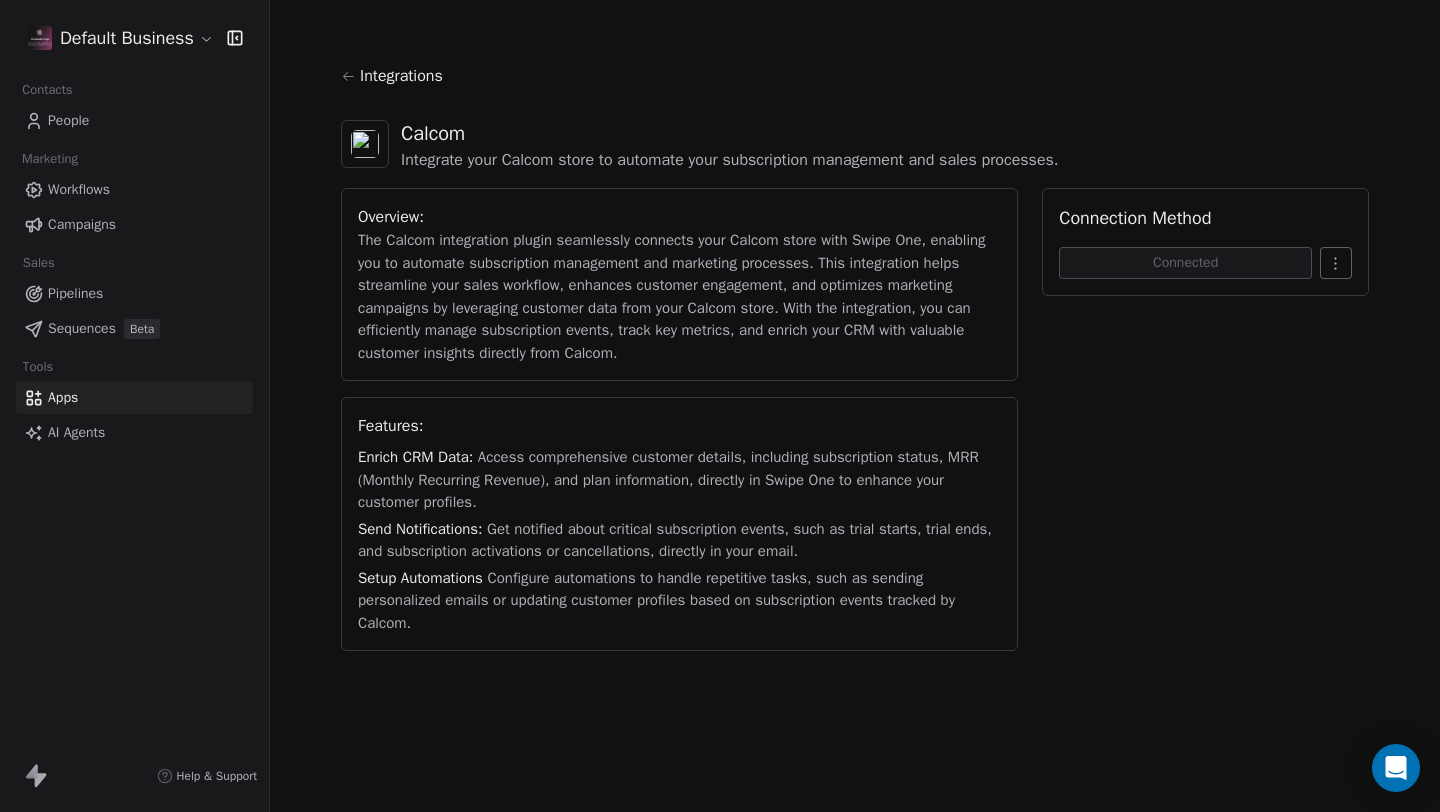 click on "People" at bounding box center [68, 120] 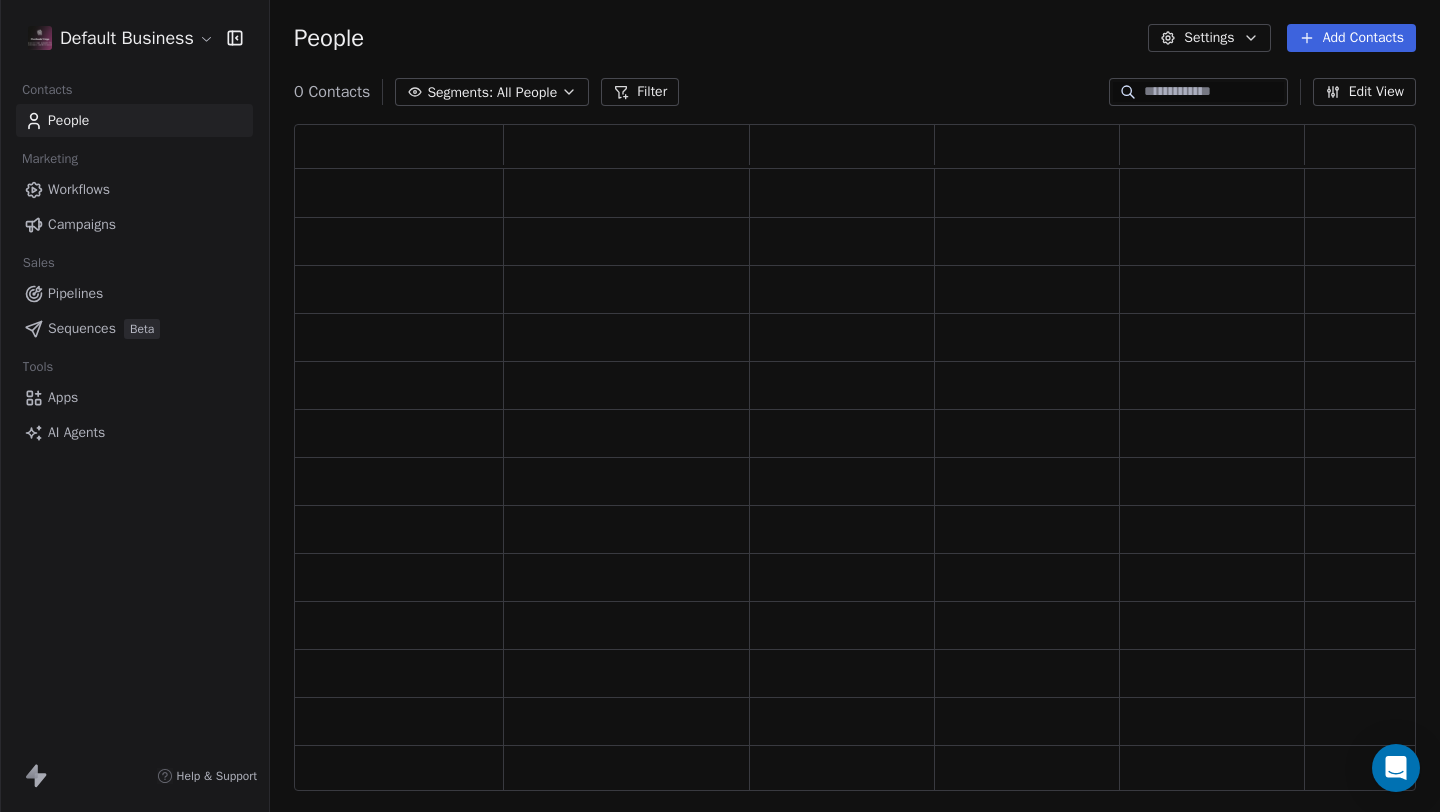 scroll, scrollTop: 1, scrollLeft: 1, axis: both 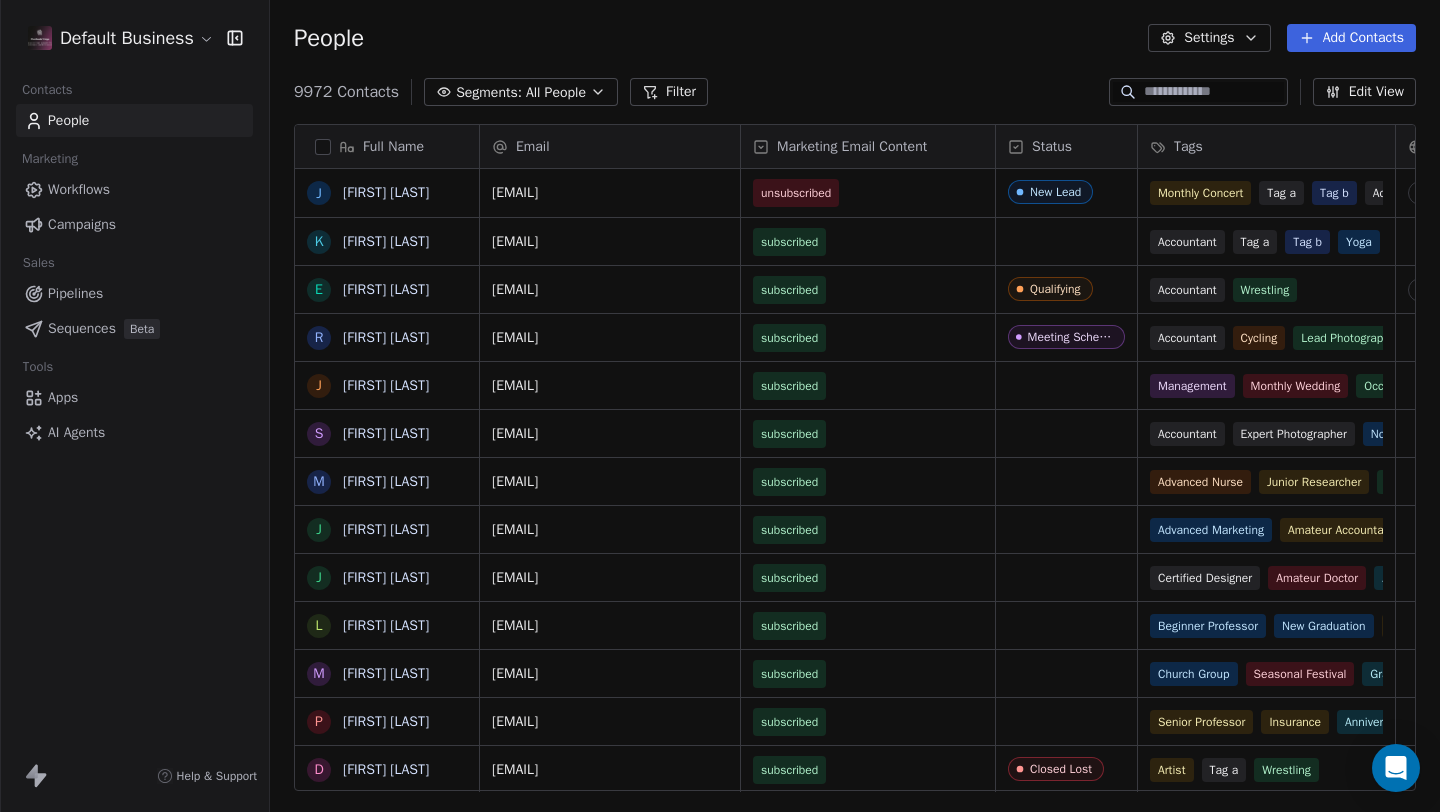 click on "Workflows" at bounding box center [134, 189] 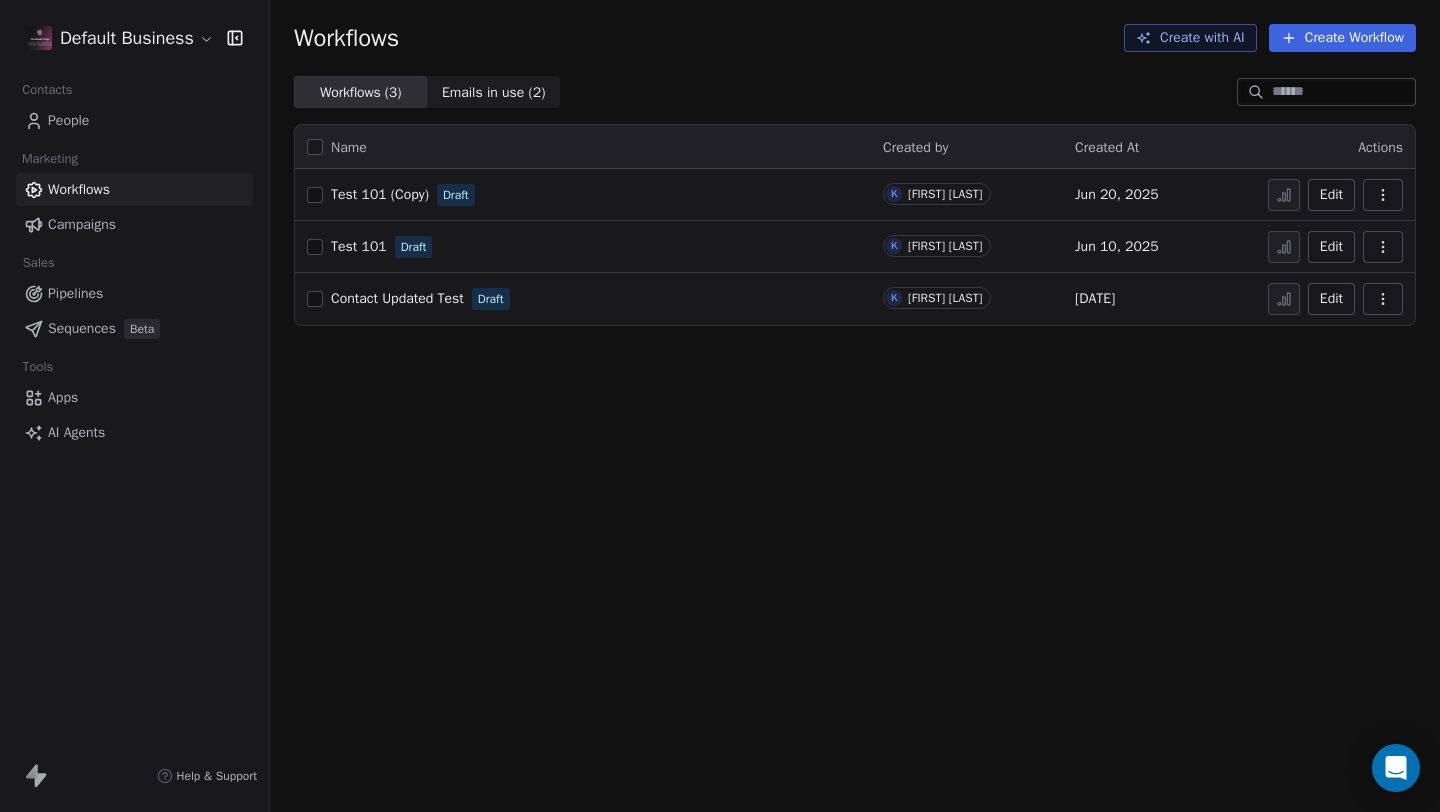 click at bounding box center (1383, 195) 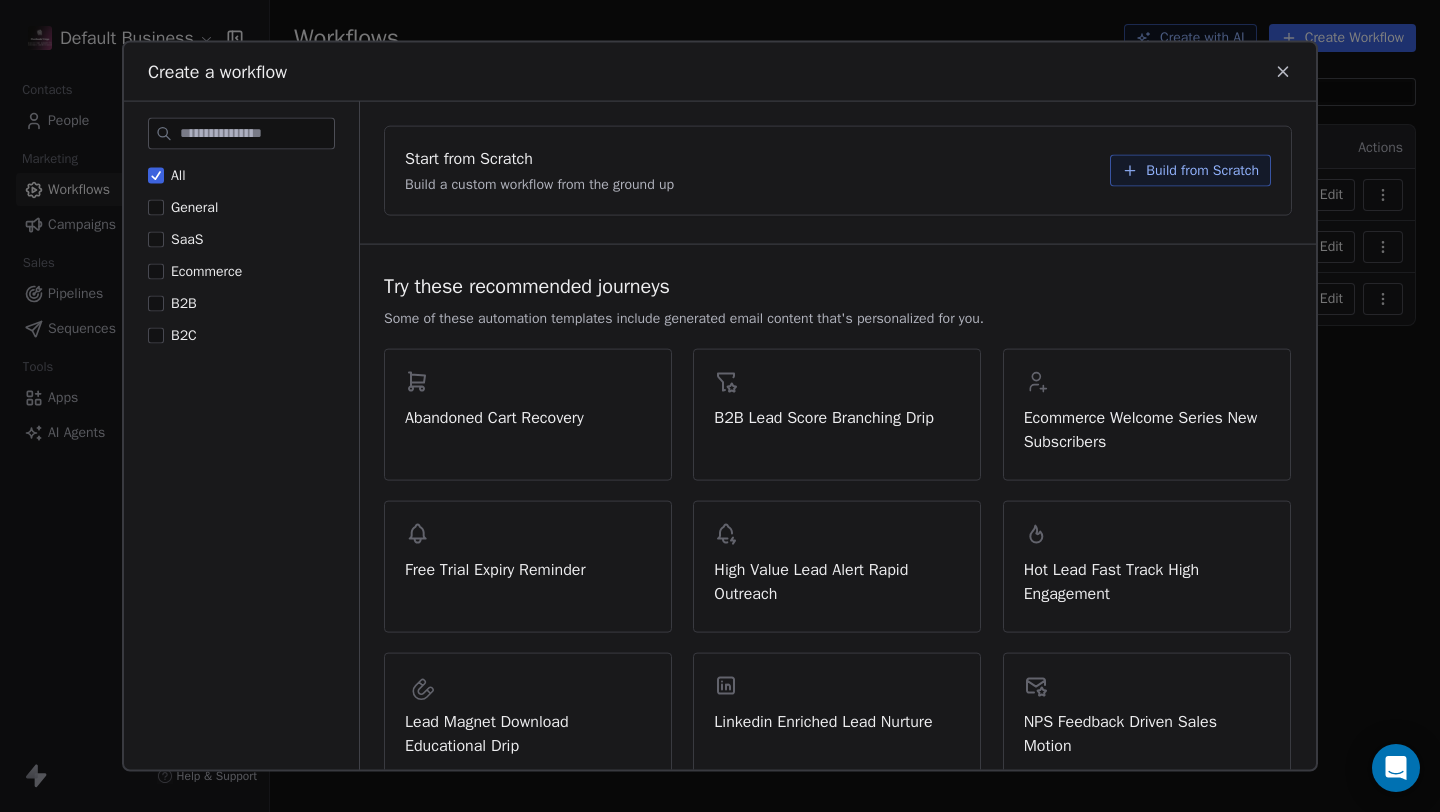 click on "Build from Scratch" at bounding box center [1202, 171] 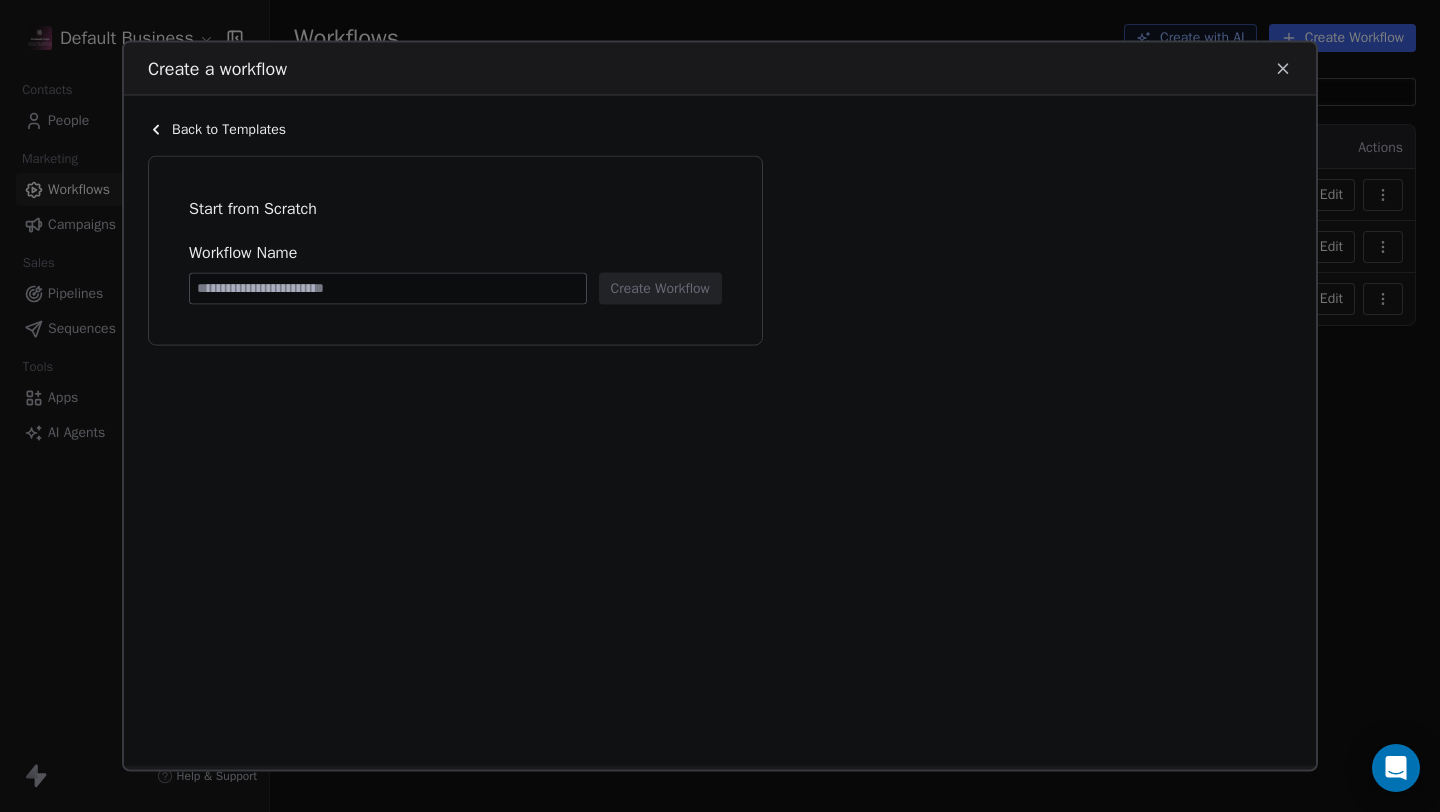click at bounding box center [388, 289] 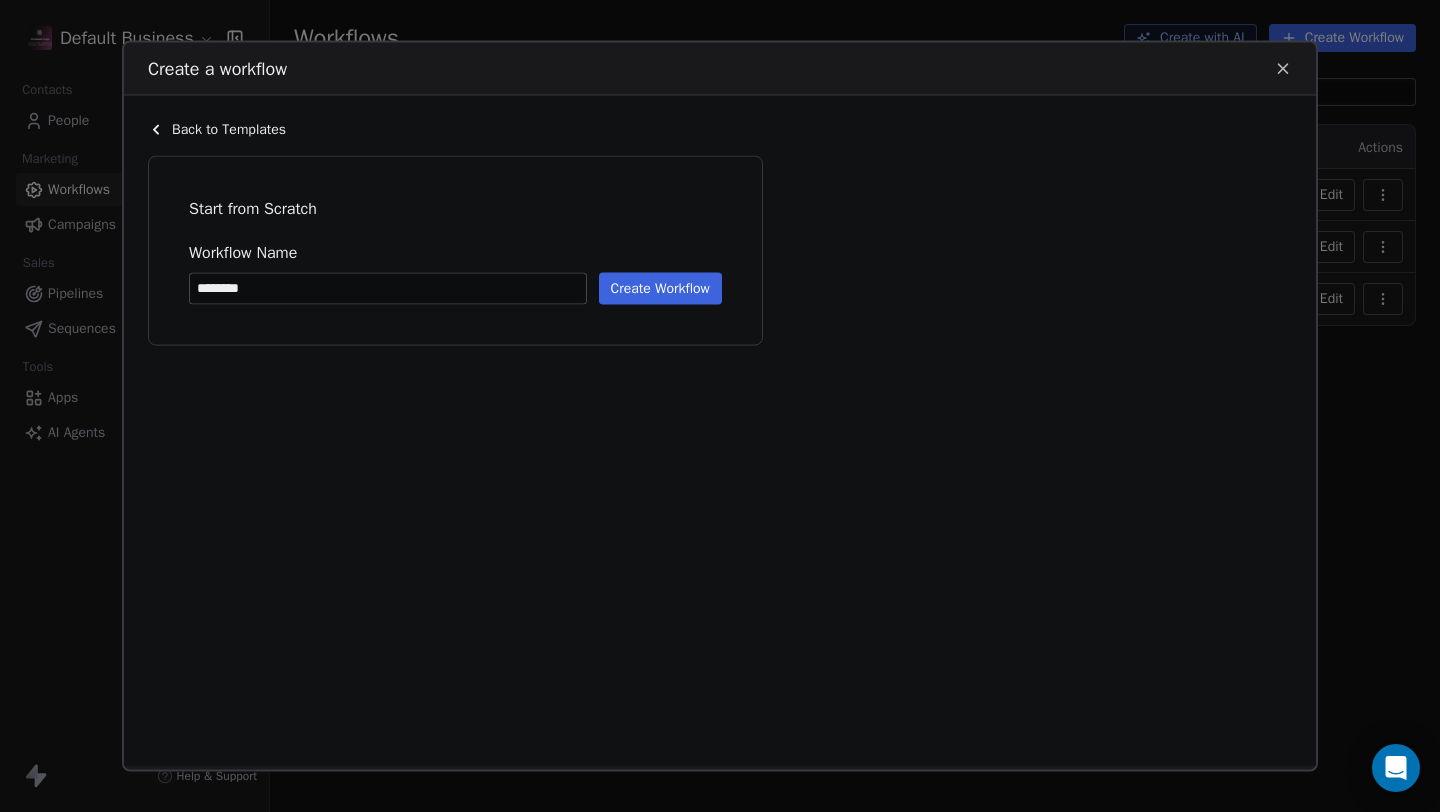 type on "********" 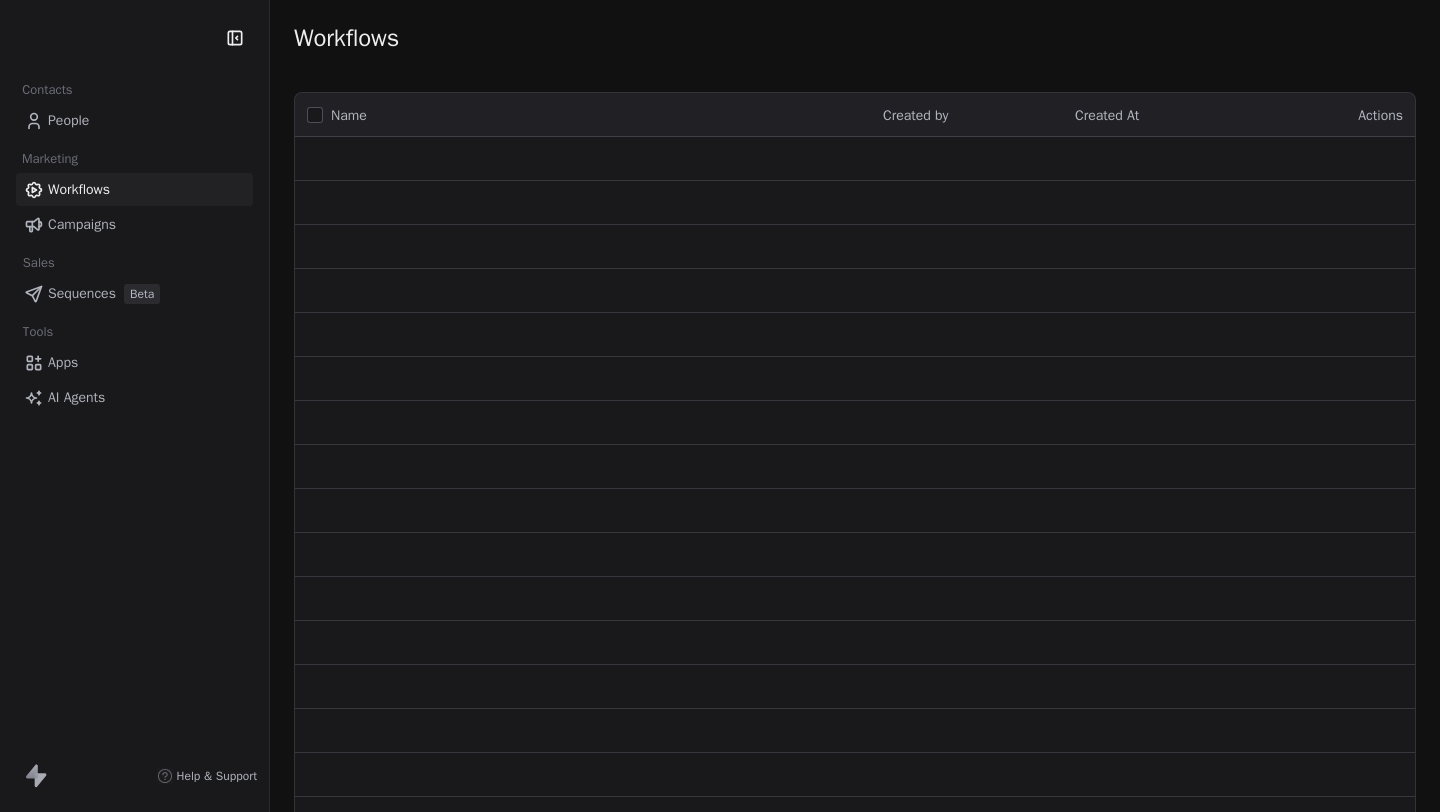 scroll, scrollTop: 0, scrollLeft: 0, axis: both 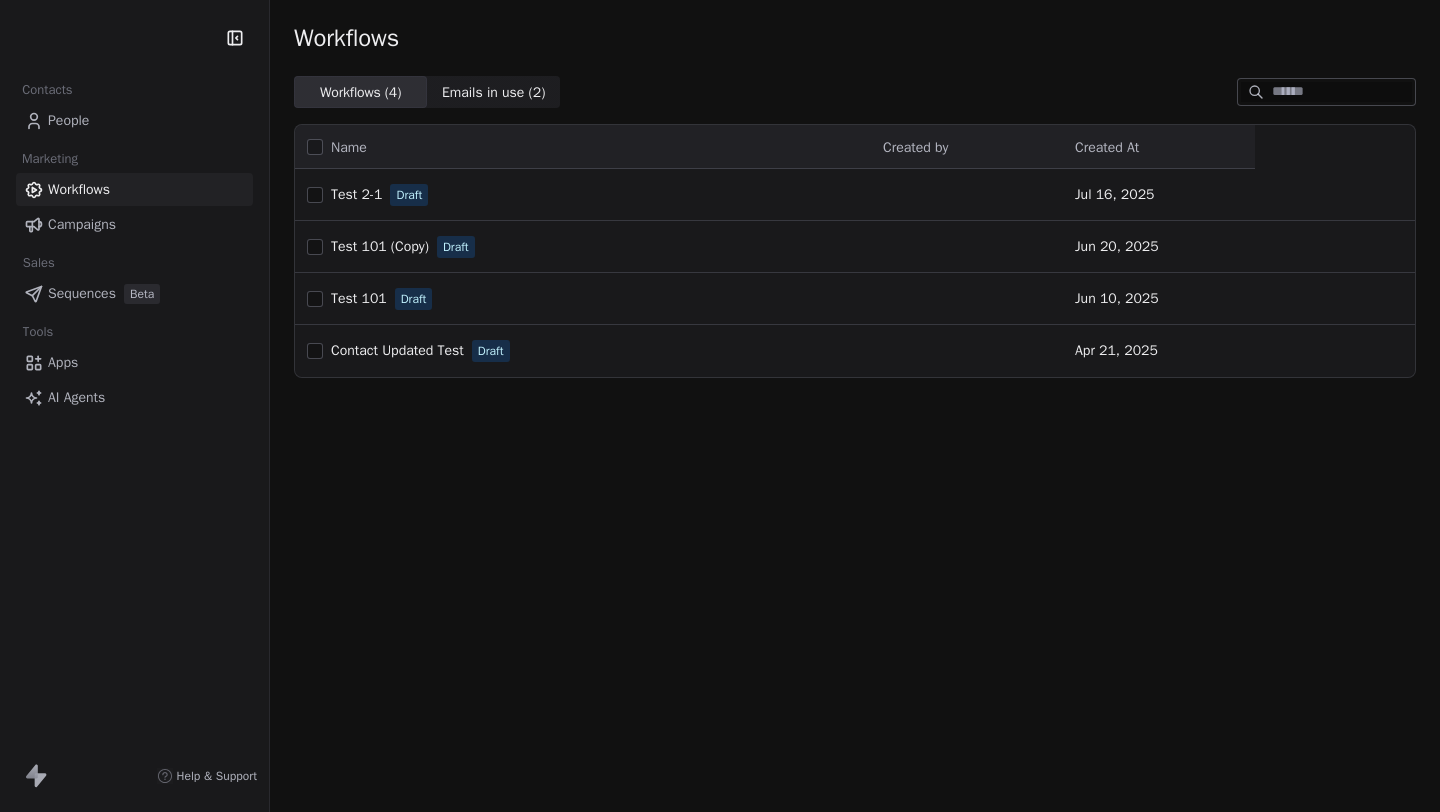 click on "Tools" at bounding box center (134, 332) 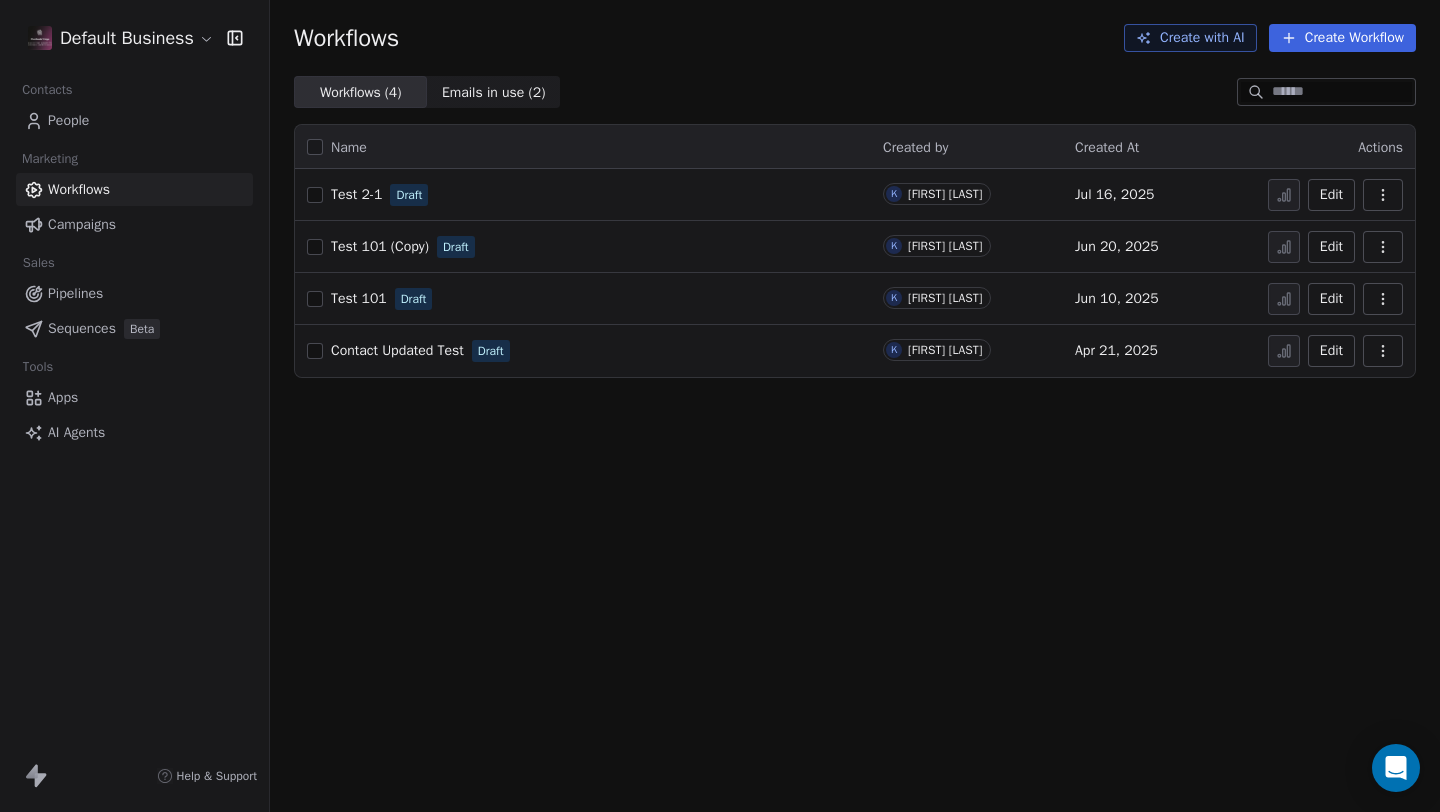click on "Test 2-1" at bounding box center (356, 194) 